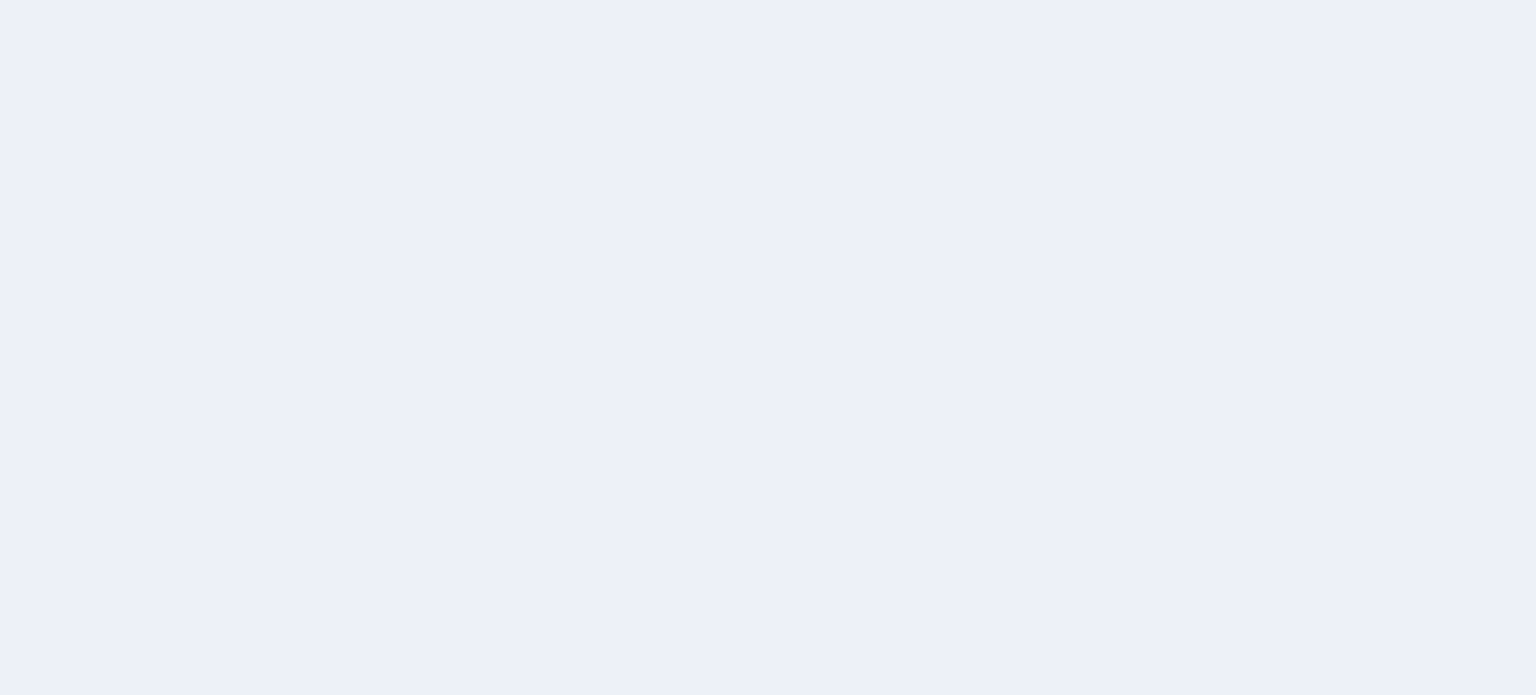scroll, scrollTop: 0, scrollLeft: 0, axis: both 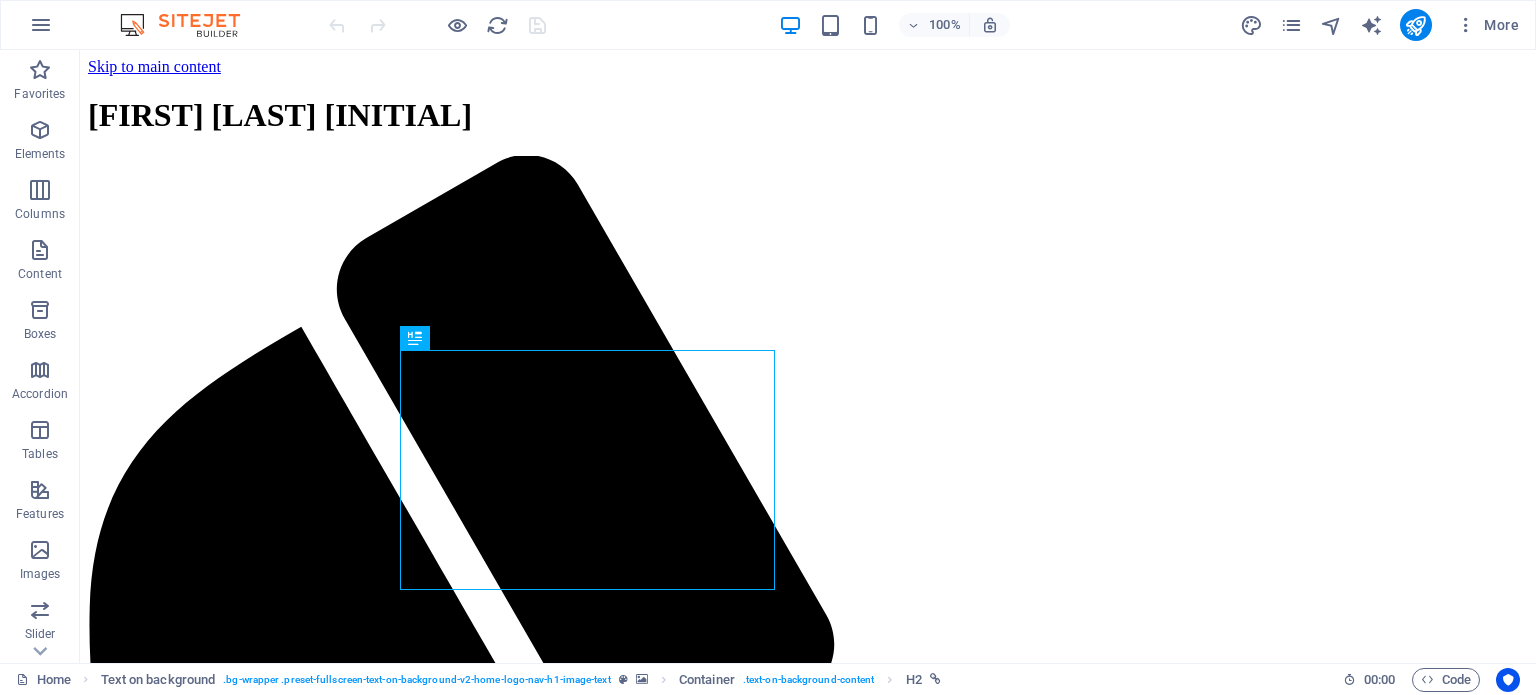 click at bounding box center [808, 2173] 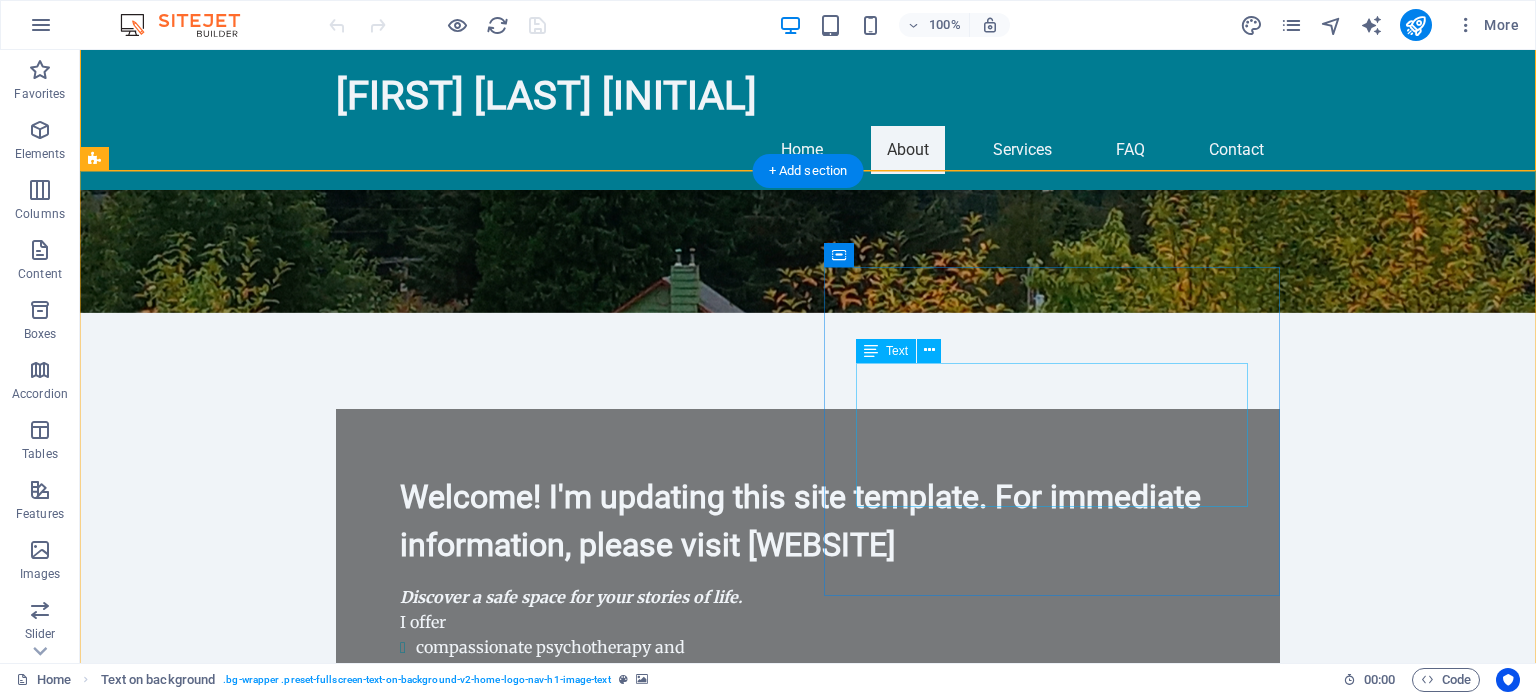 scroll, scrollTop: 719, scrollLeft: 0, axis: vertical 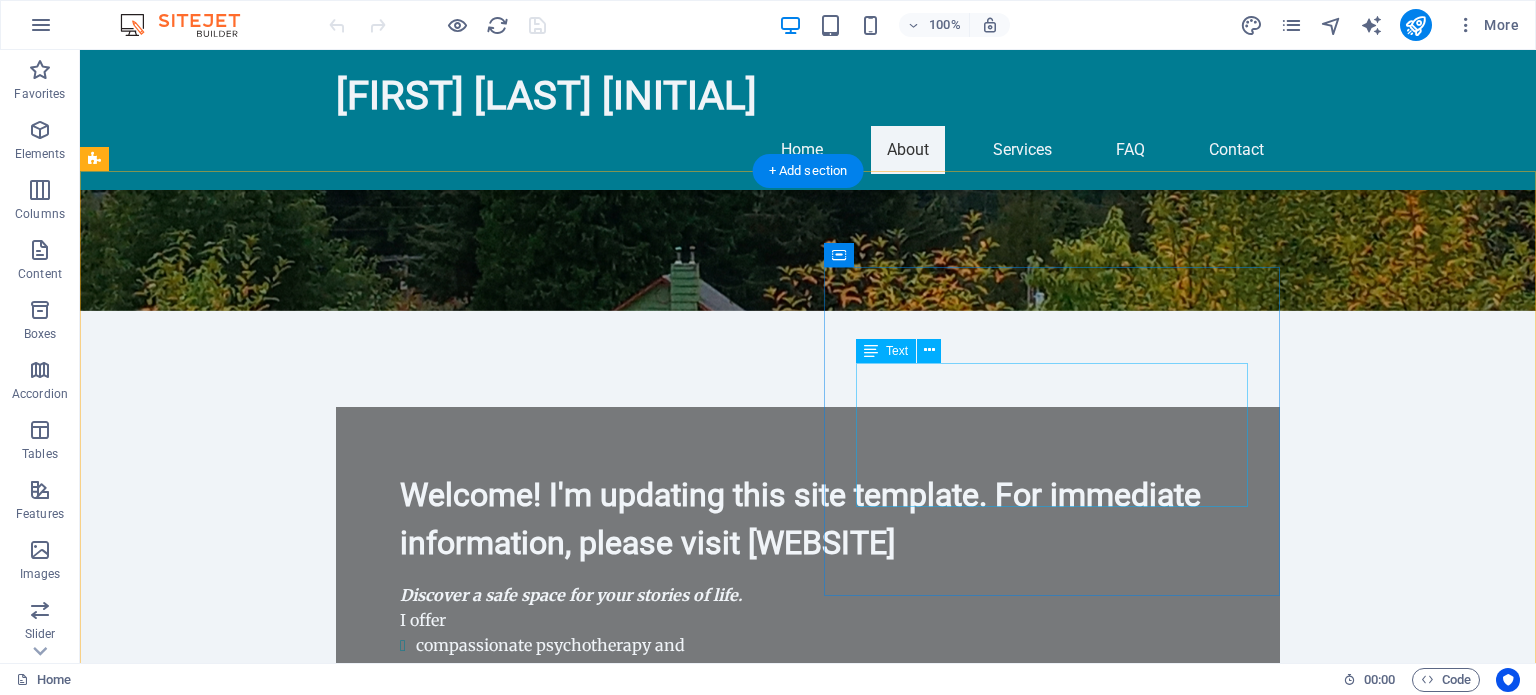 click on "As a dedicated mental health practitioner, I understand the challenges life can present. With expertise in human development and relationship dynamics, I am here to support you through every transition. My approach is holistic and client-centered, ensuring that every session is an opportunity for growth and healing." at bounding box center (568, 1584) 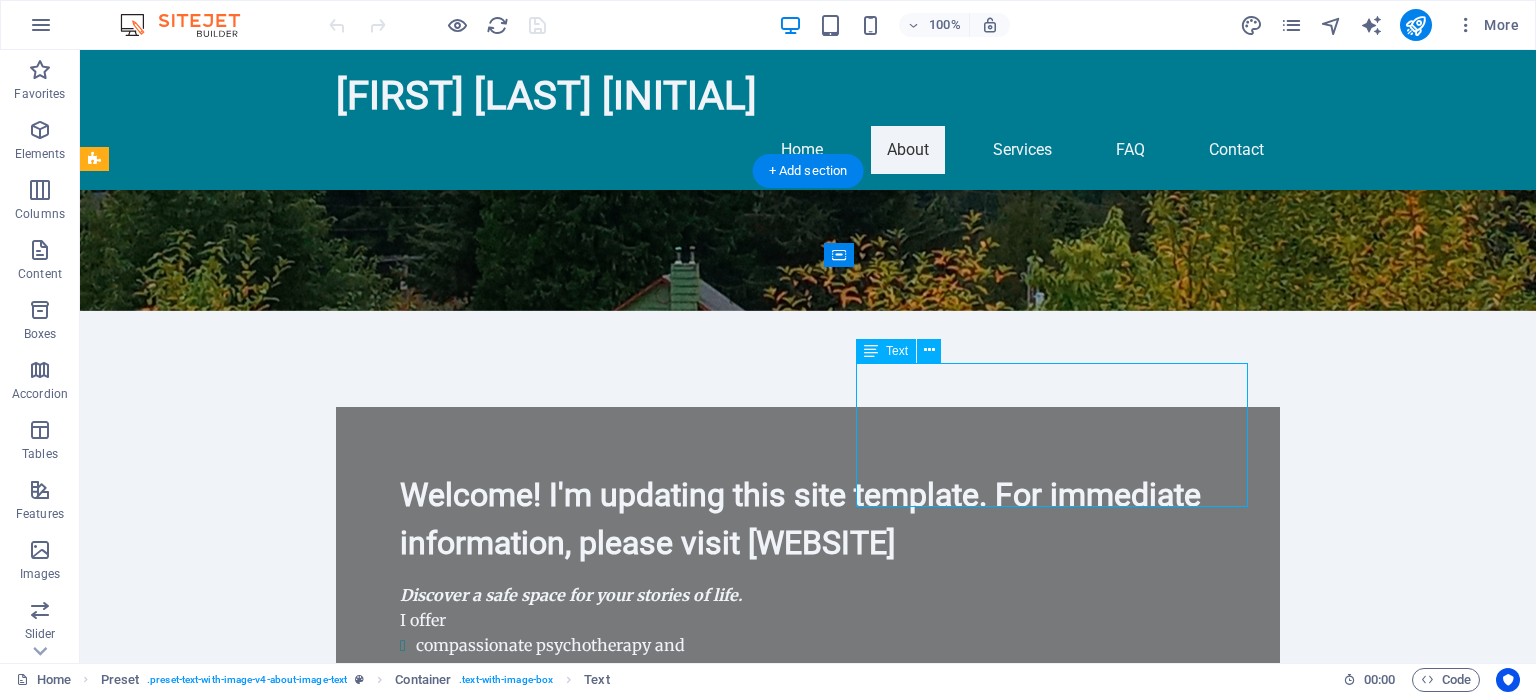 click on "As a dedicated mental health practitioner, I understand the challenges life can present. With expertise in human development and relationship dynamics, I am here to support you through every transition. My approach is holistic and client-centered, ensuring that every session is an opportunity for growth and healing." at bounding box center (568, 1584) 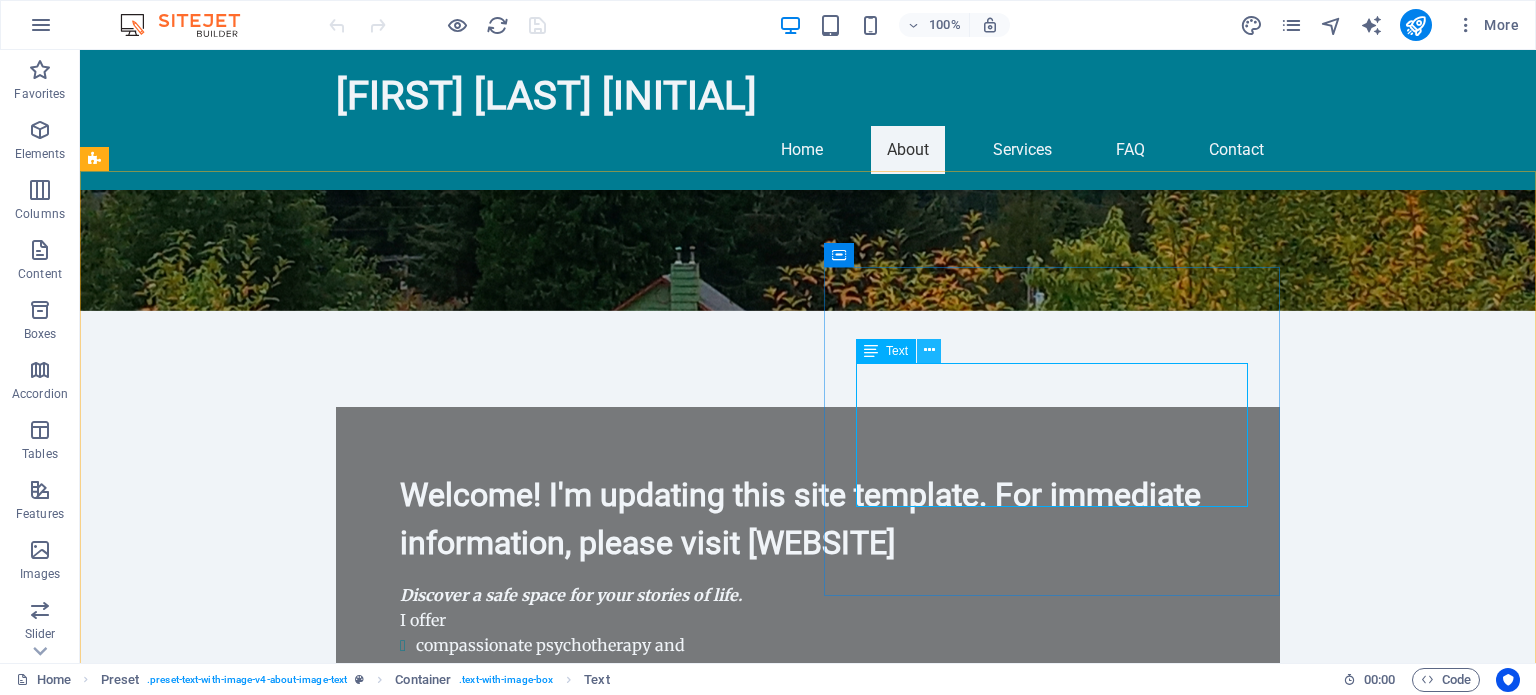 click at bounding box center (929, 350) 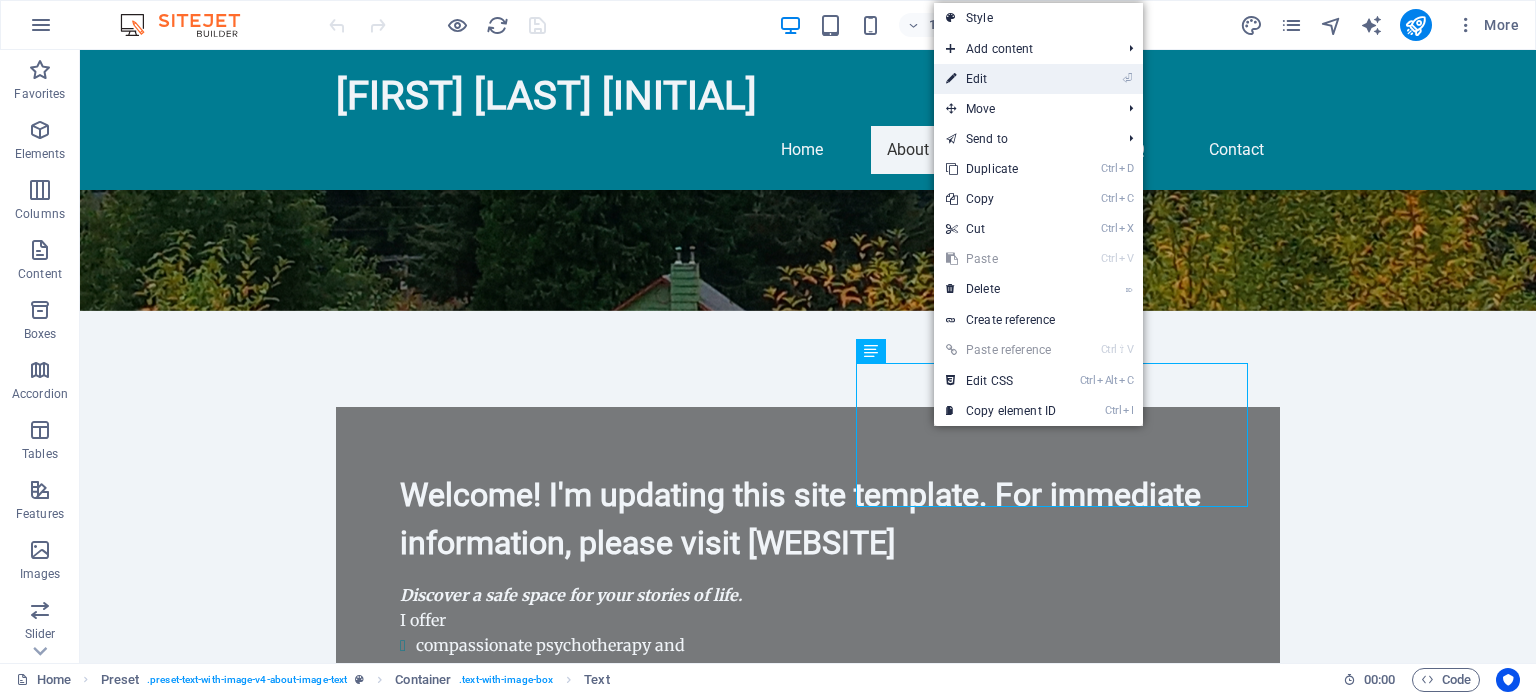 click on "⏎  Edit" at bounding box center [1001, 79] 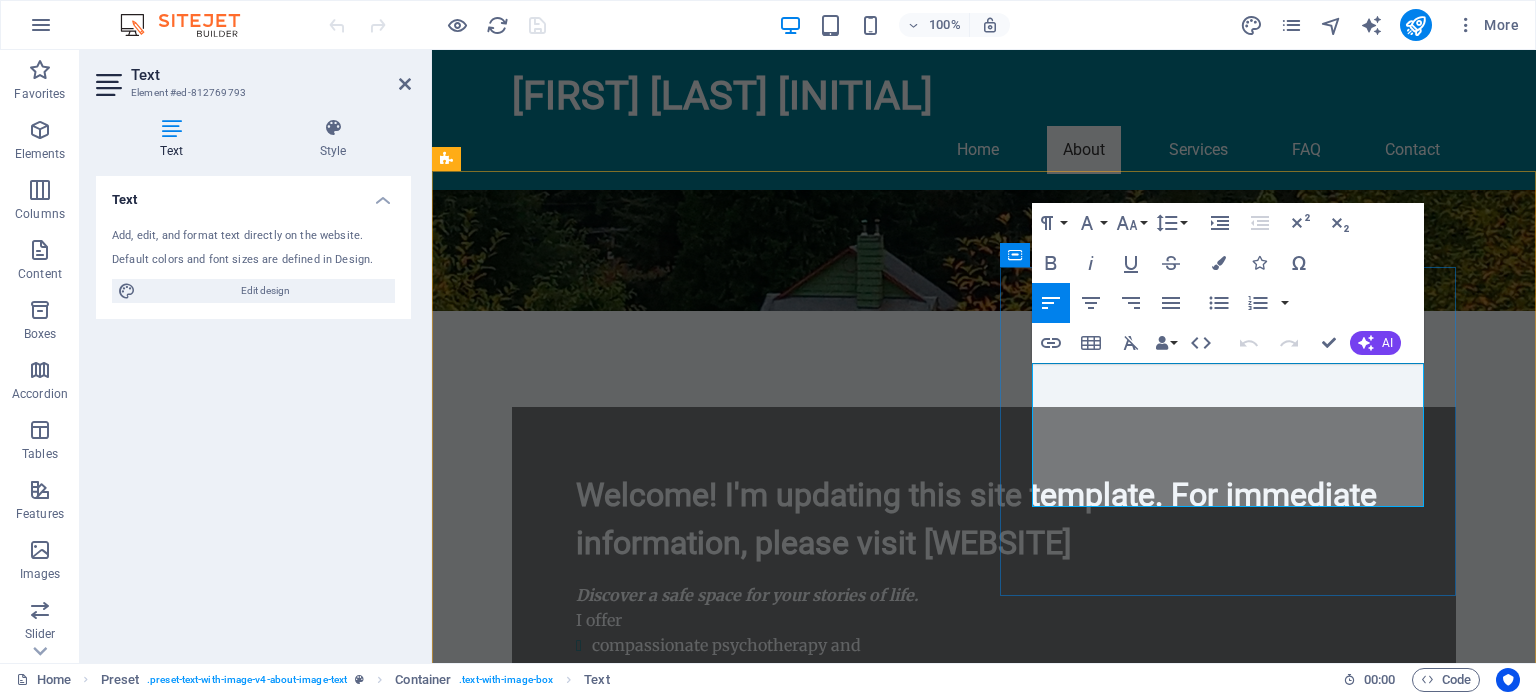 click on "As a dedicated mental health practitioner, I understand the challenges life can present. With expertise in human development and relationship dynamics, I am here to support you through every transition. My approach is holistic and client-centered, ensuring that every session is an opportunity for growth and healing." at bounding box center (920, 1584) 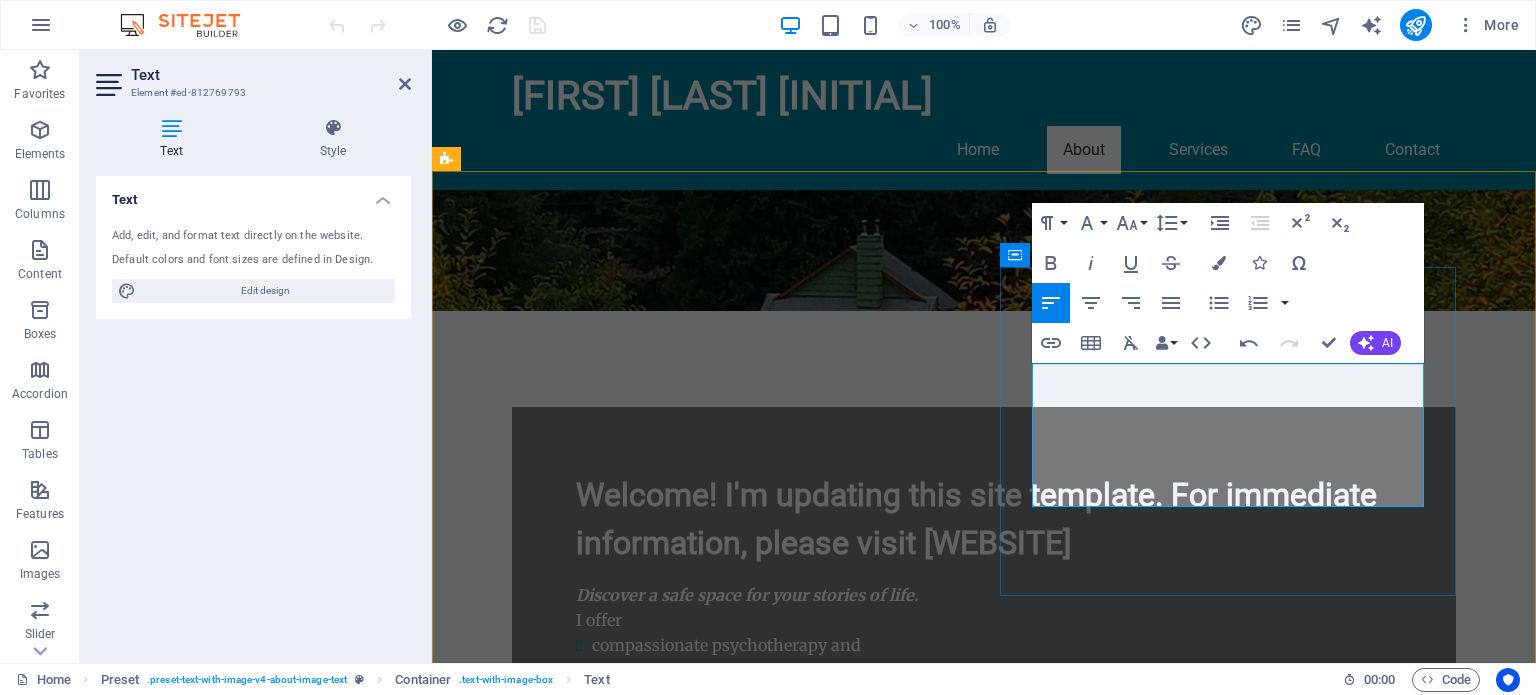 type 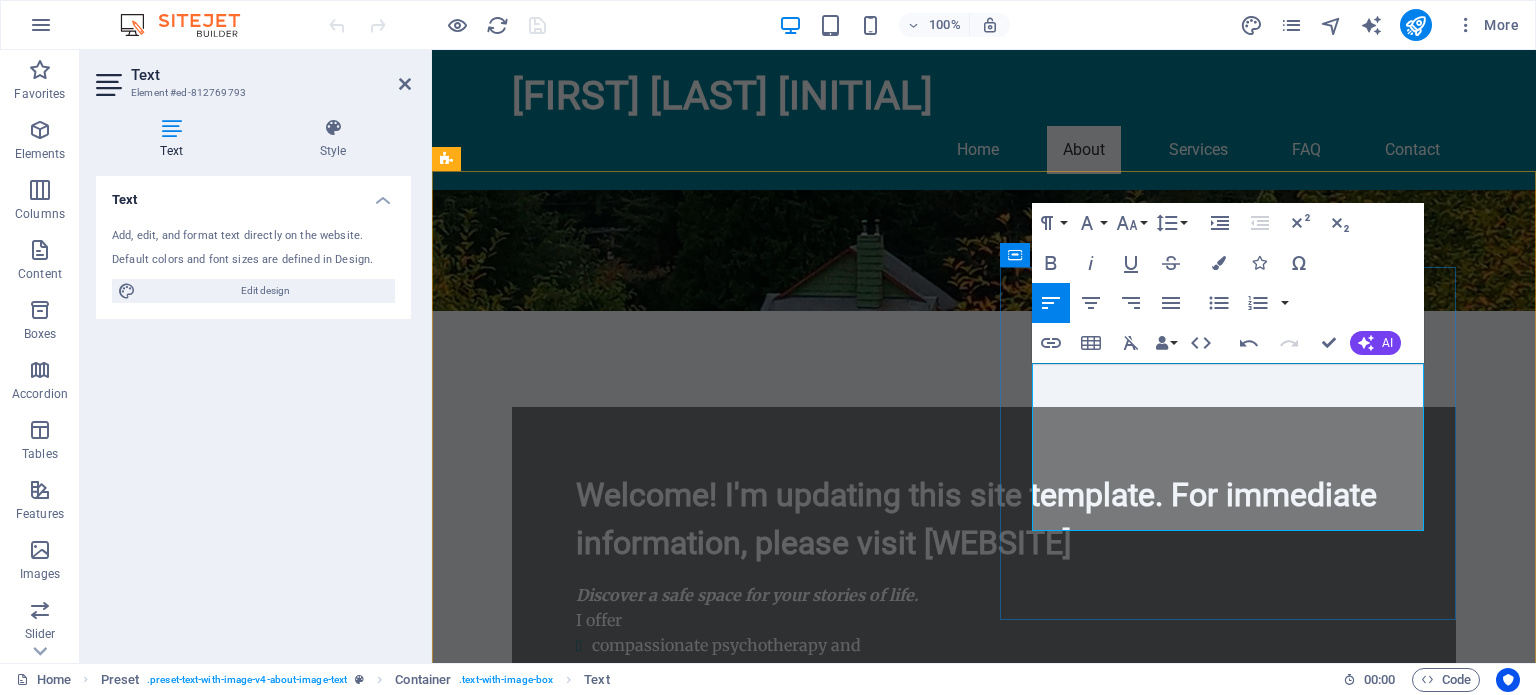 click on "As an experienced  mental health practitioner, I understand the challenges life can present. With expertise in human development and relationship dynamics, I am here to support you through every transition. My approach is holistic and client-centered, ensuring that every session is an opportunity for growth and healing." at bounding box center (920, 1608) 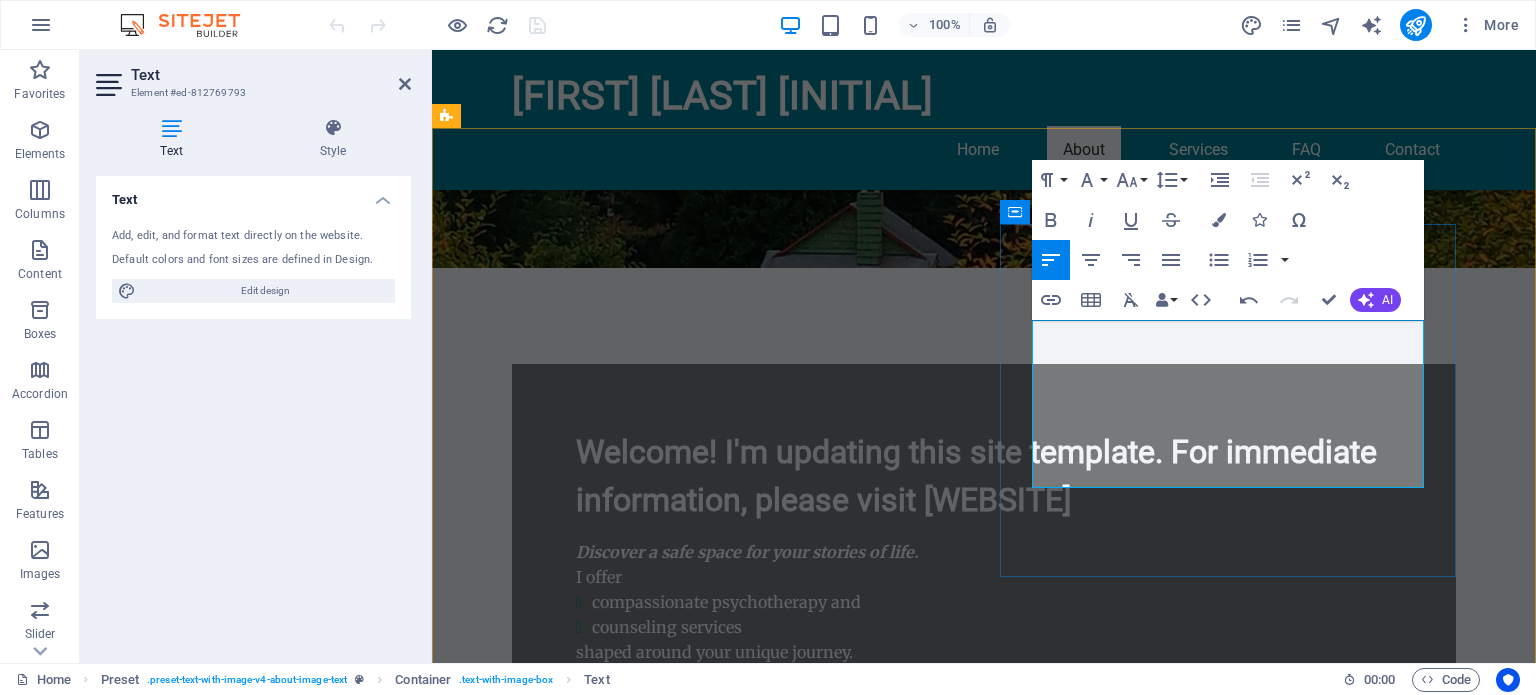 scroll, scrollTop: 760, scrollLeft: 0, axis: vertical 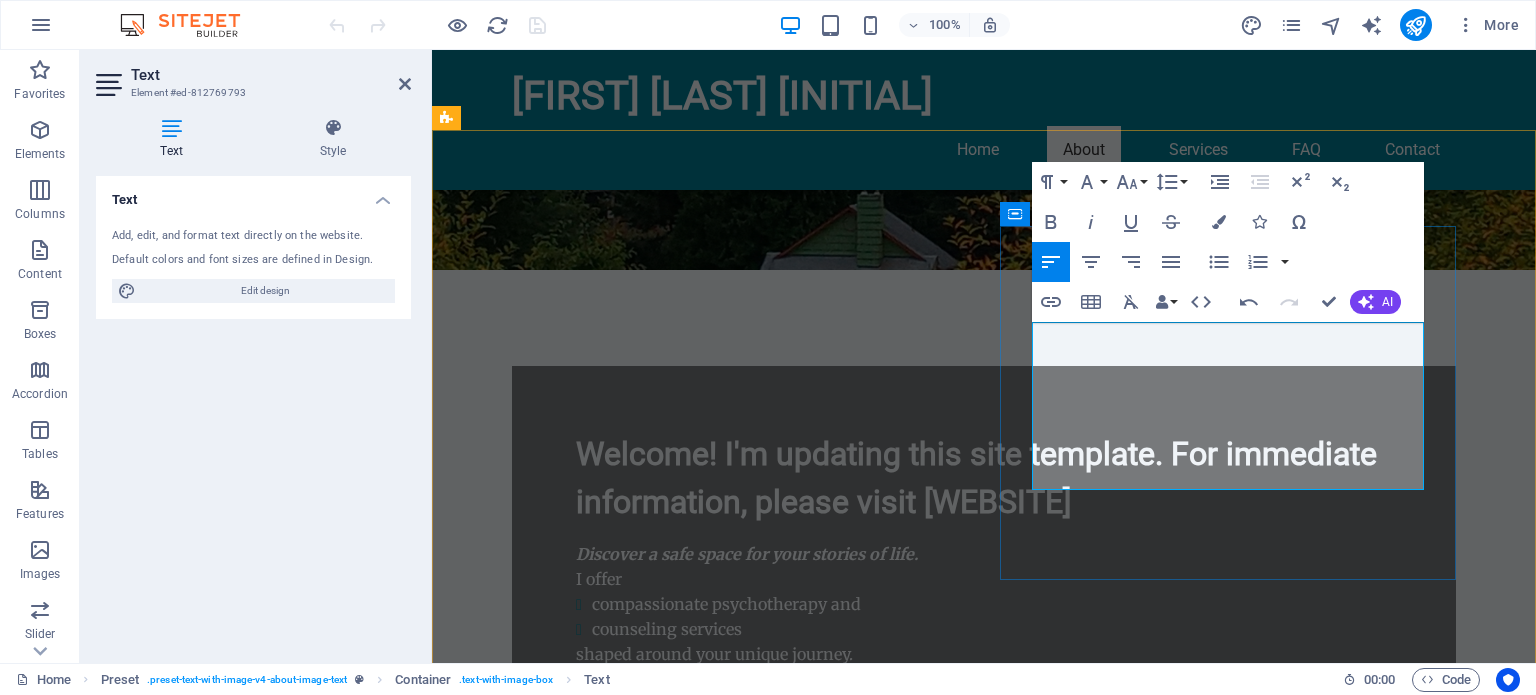 click on "As an experienced mental health practitioner, I understand the challenges life can present. With expertise in human development and relationship dynamics, my goal is to support you through transition. My approach is holistic and client-centered, ensuring that every session is an opportunity for growth and healing." at bounding box center [920, 1567] 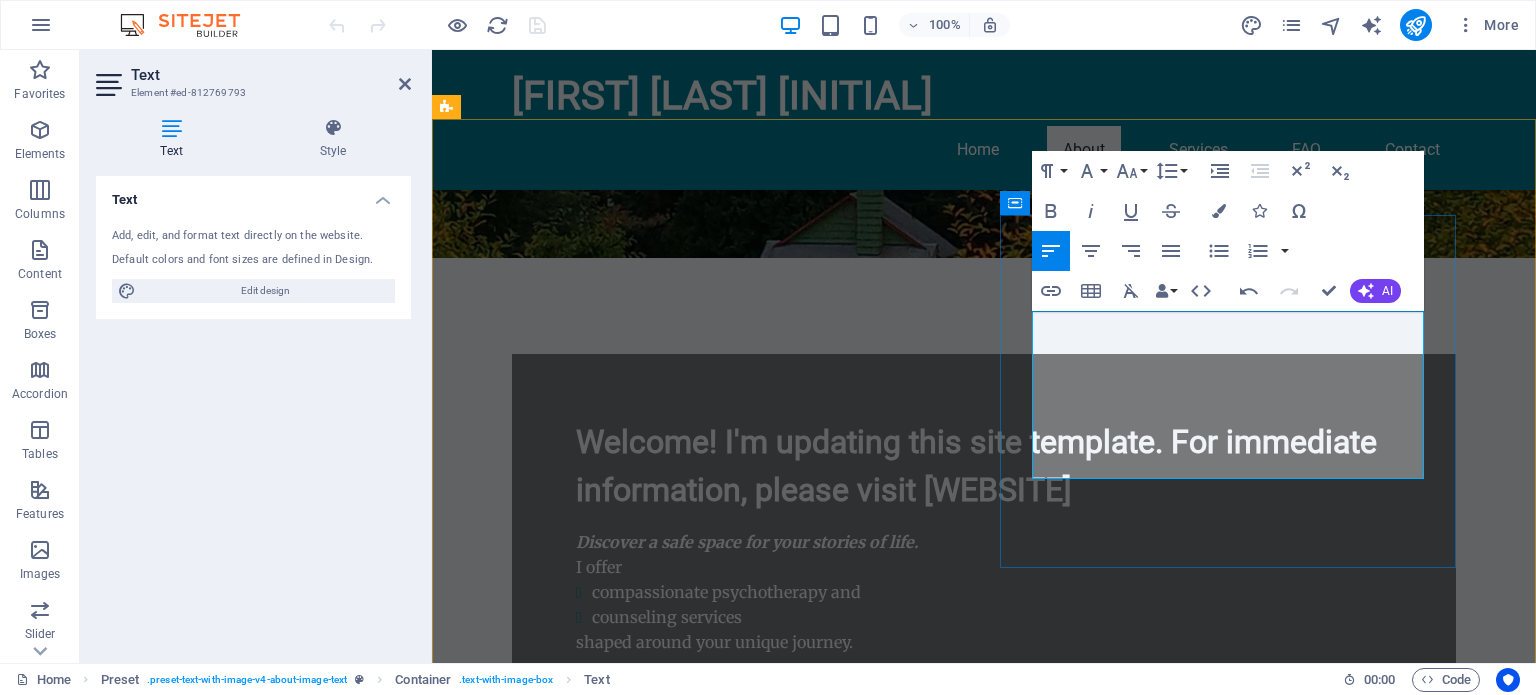 scroll, scrollTop: 774, scrollLeft: 0, axis: vertical 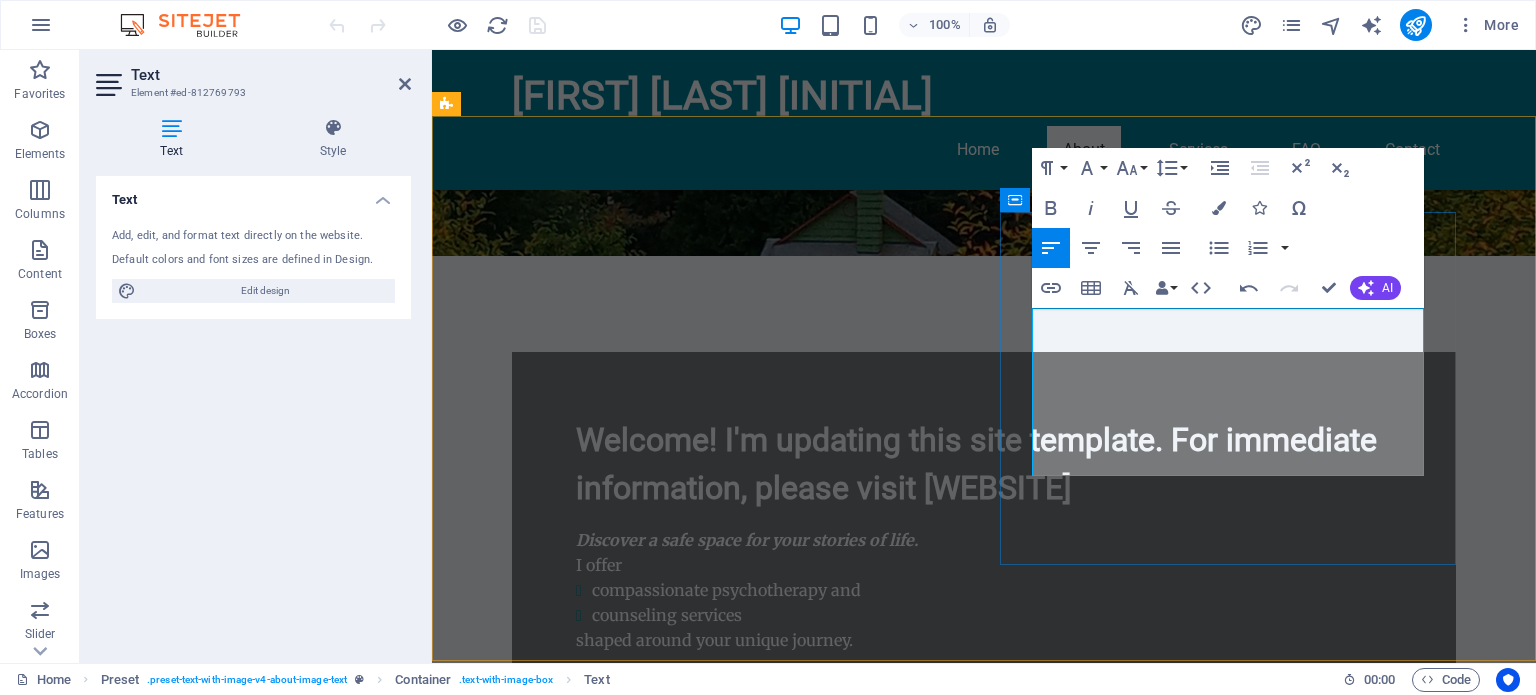 click on "As an experienced mental health practitioner, I understand the challenges life can present. With expertise in human development and relationship dynamics, my goal is to support you through transitions. My approach is holistic and client-centered, ensuring that every session is an opportunity for growth and healing." at bounding box center (920, 1553) 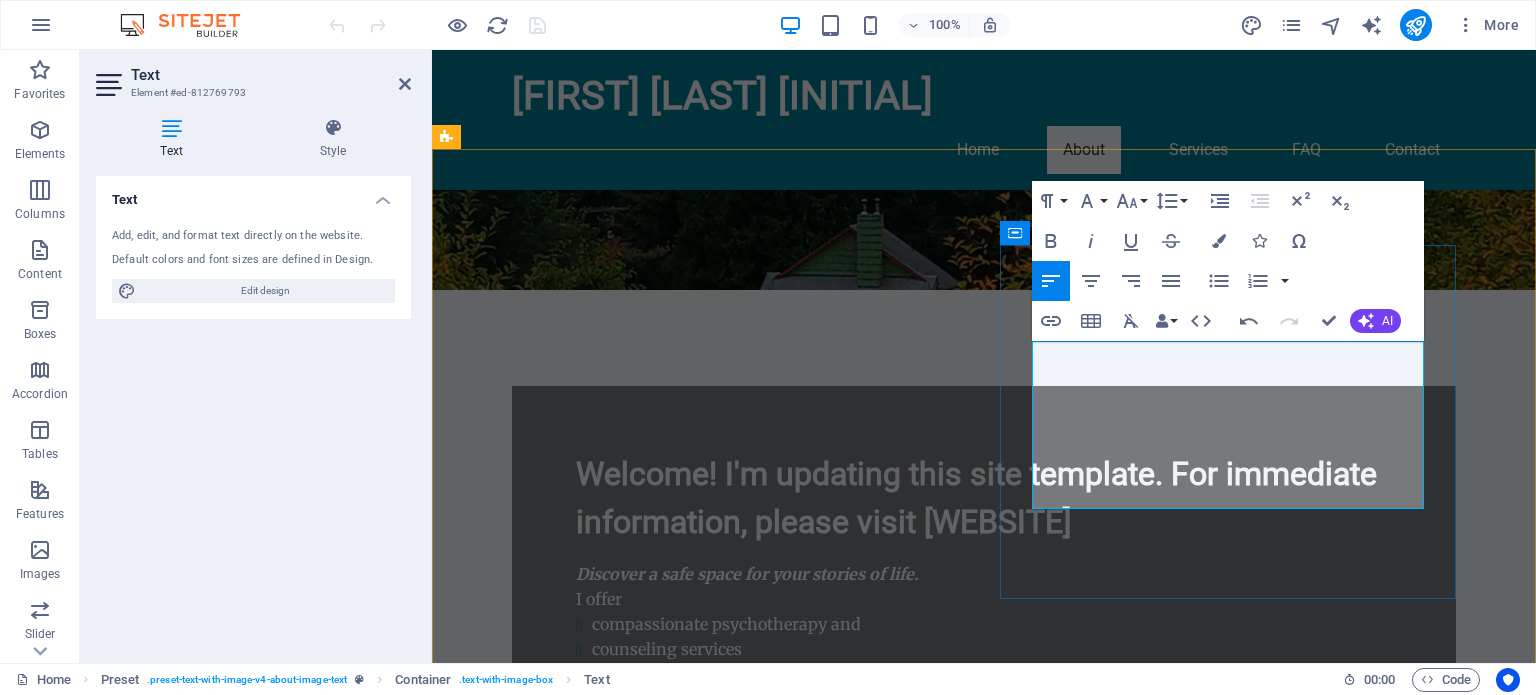 scroll, scrollTop: 744, scrollLeft: 0, axis: vertical 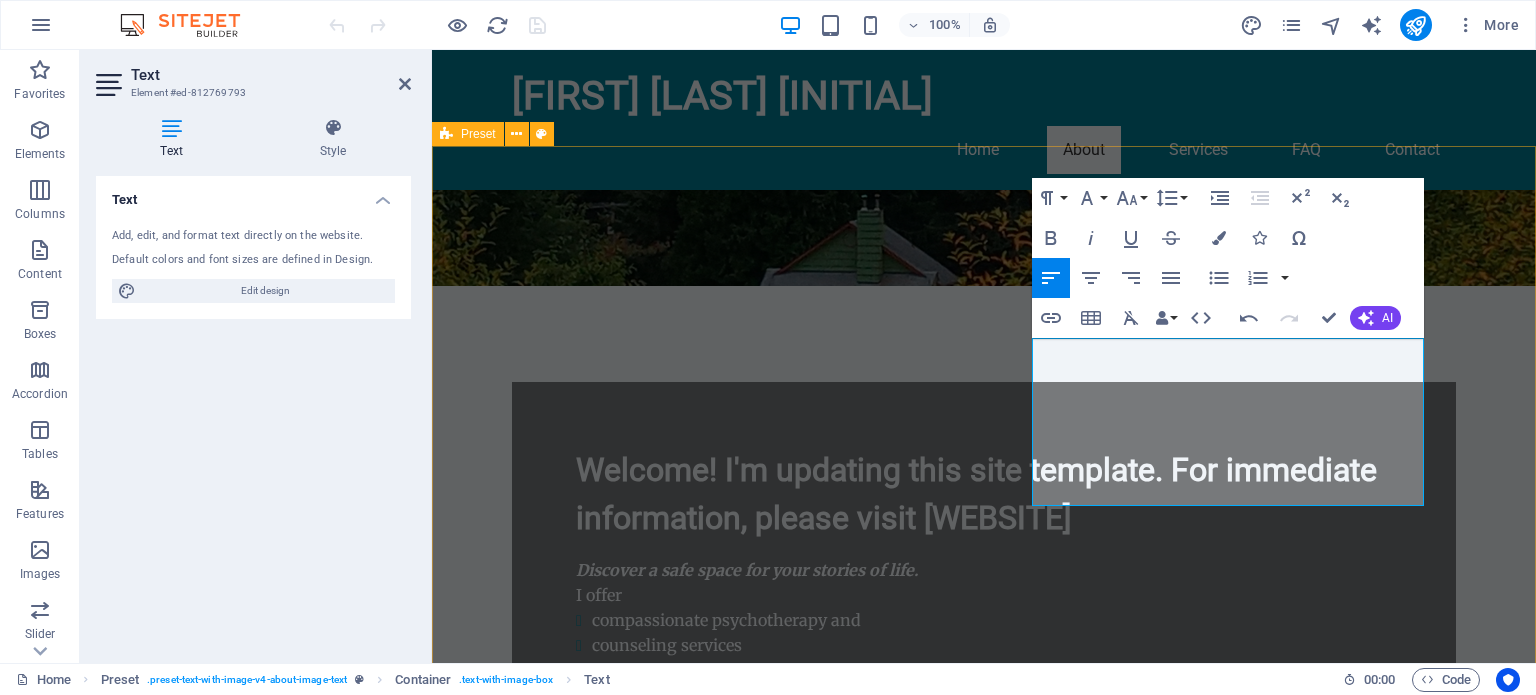 click on "Drop content here or  Add elements  Paste clipboard About Tracy Morris As an experienced mental health practitioner, I understand the challenges life can present. With expertise in human development and relationship dynamics, my goal is to support you through transitions. My approach is holistic and client-centered so that each session is shaped as  an opportunity for growth and healing. Learn More About My Approach" at bounding box center [984, 1324] 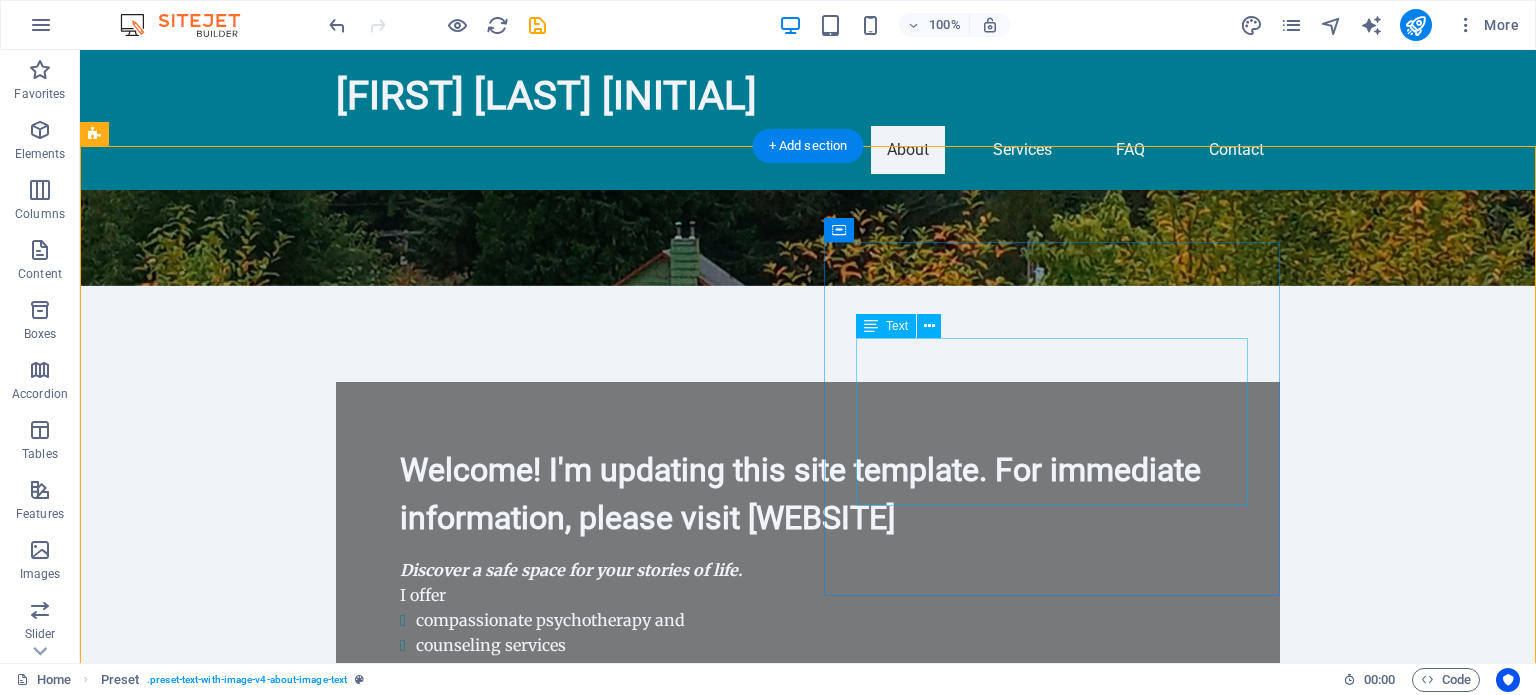 click on "As an experienced mental health practitioner, I understand the challenges life can present. With expertise in human development and relationship dynamics, my goal is to support you through transitions. My approach is holistic and client-centered so that each session is shaped as an opportunity for growth and healing." at bounding box center (568, 1583) 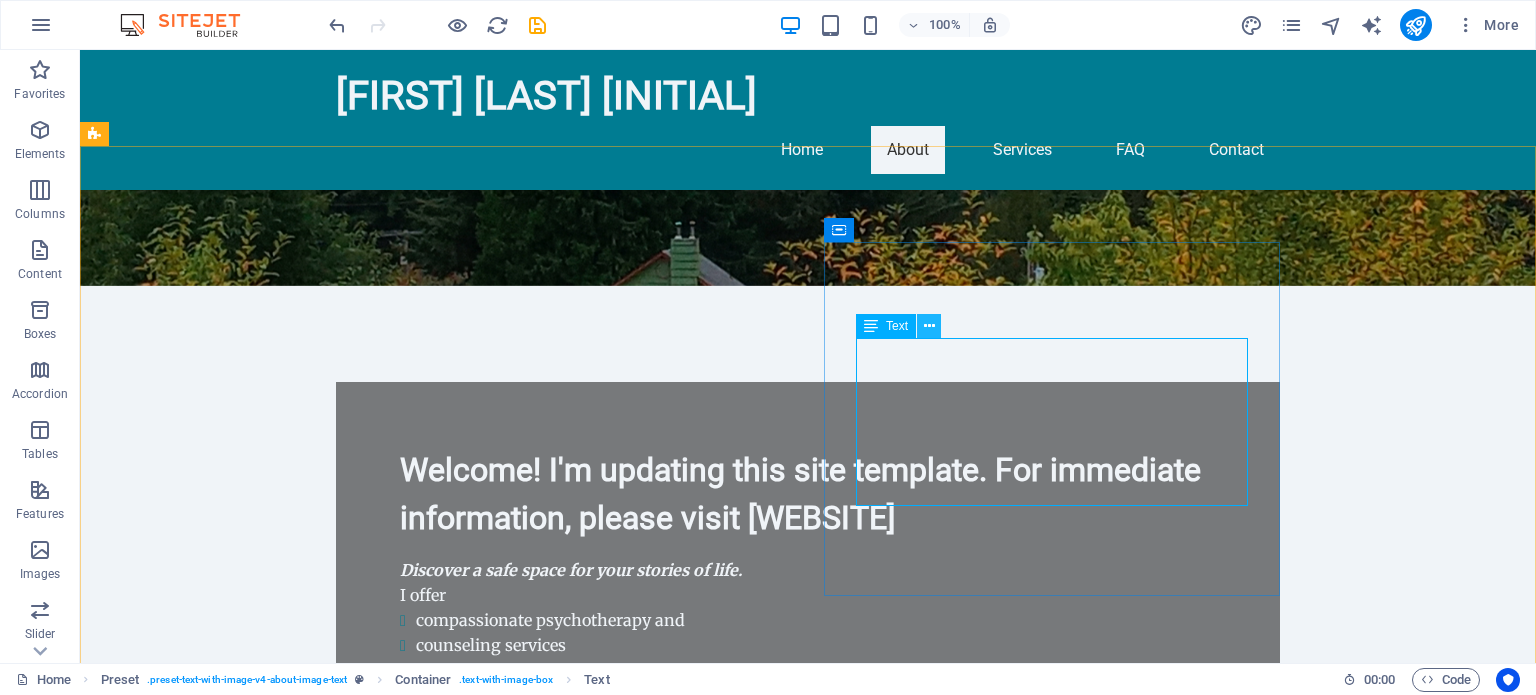 click at bounding box center [929, 326] 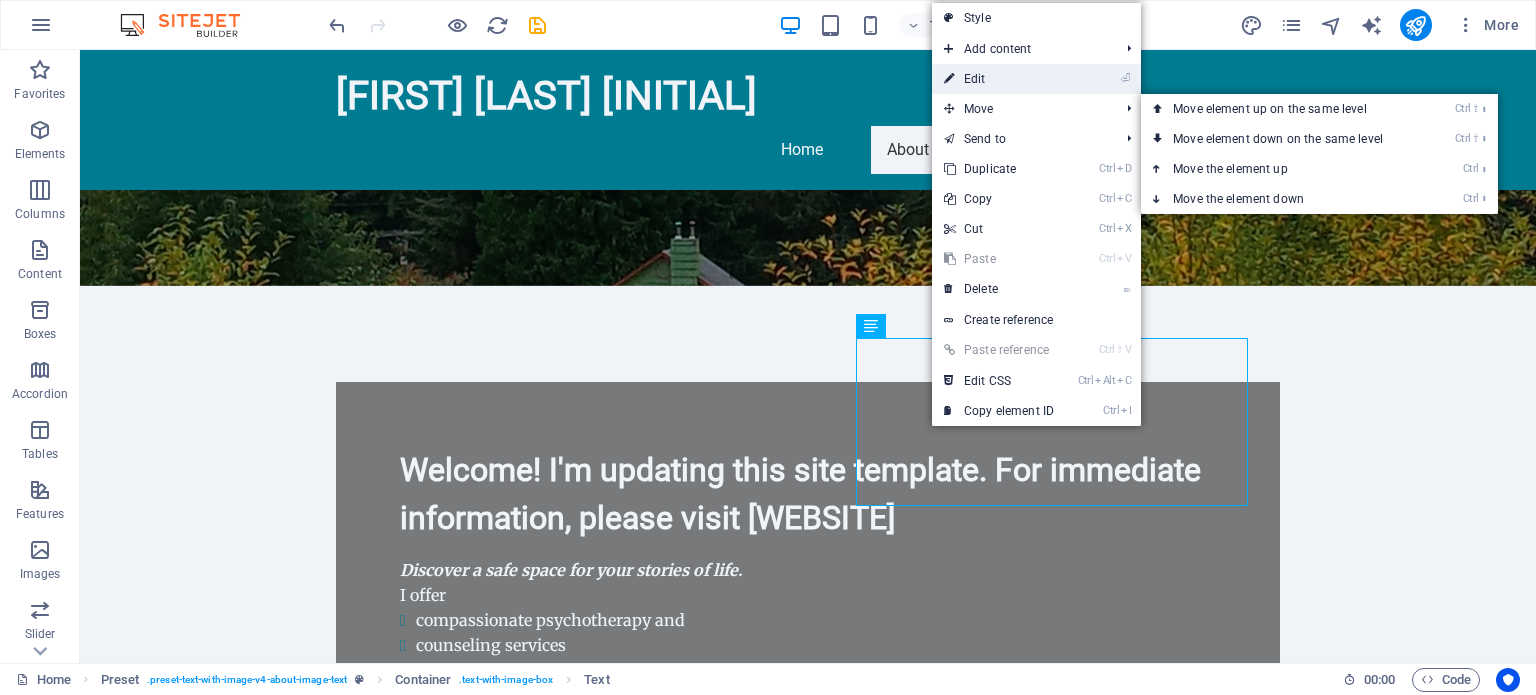 click on "⏎  Edit" at bounding box center [999, 79] 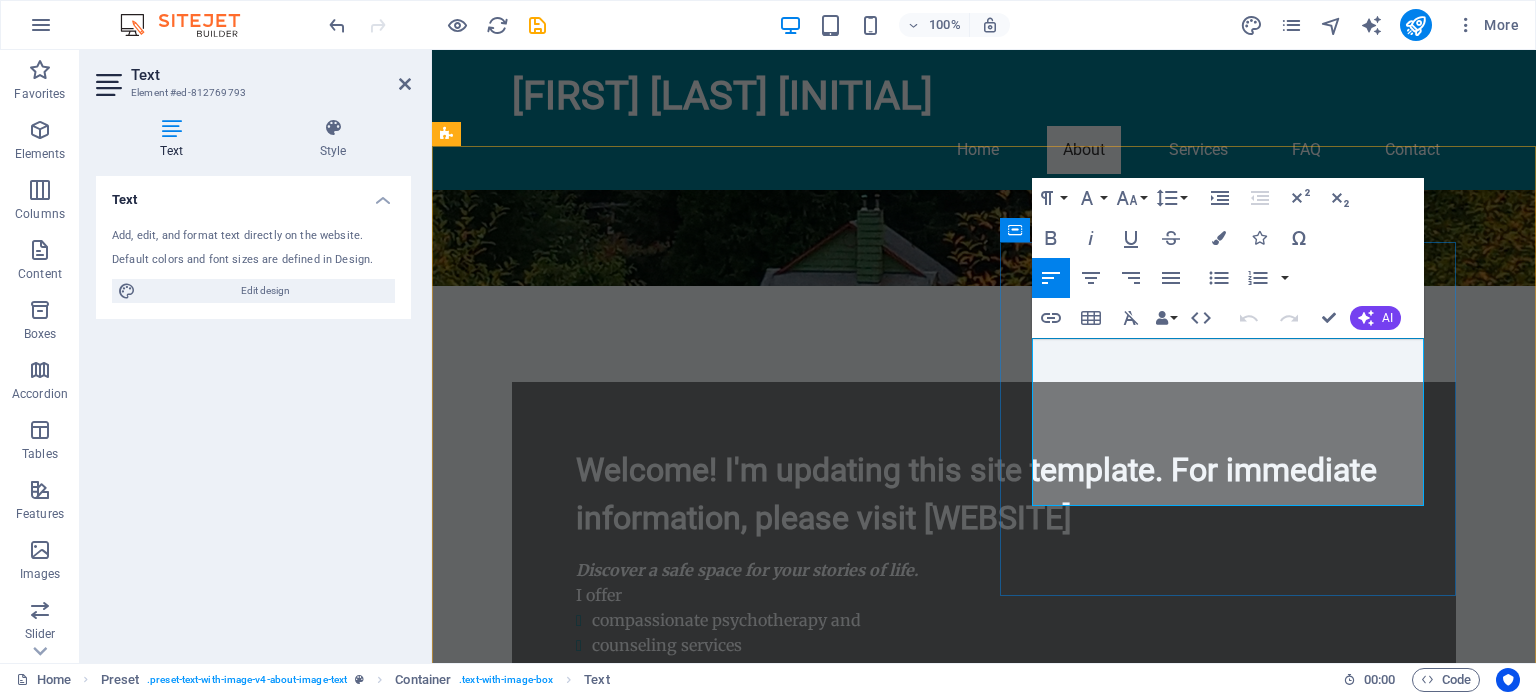 drag, startPoint x: 1164, startPoint y: 355, endPoint x: 1077, endPoint y: 354, distance: 87.005745 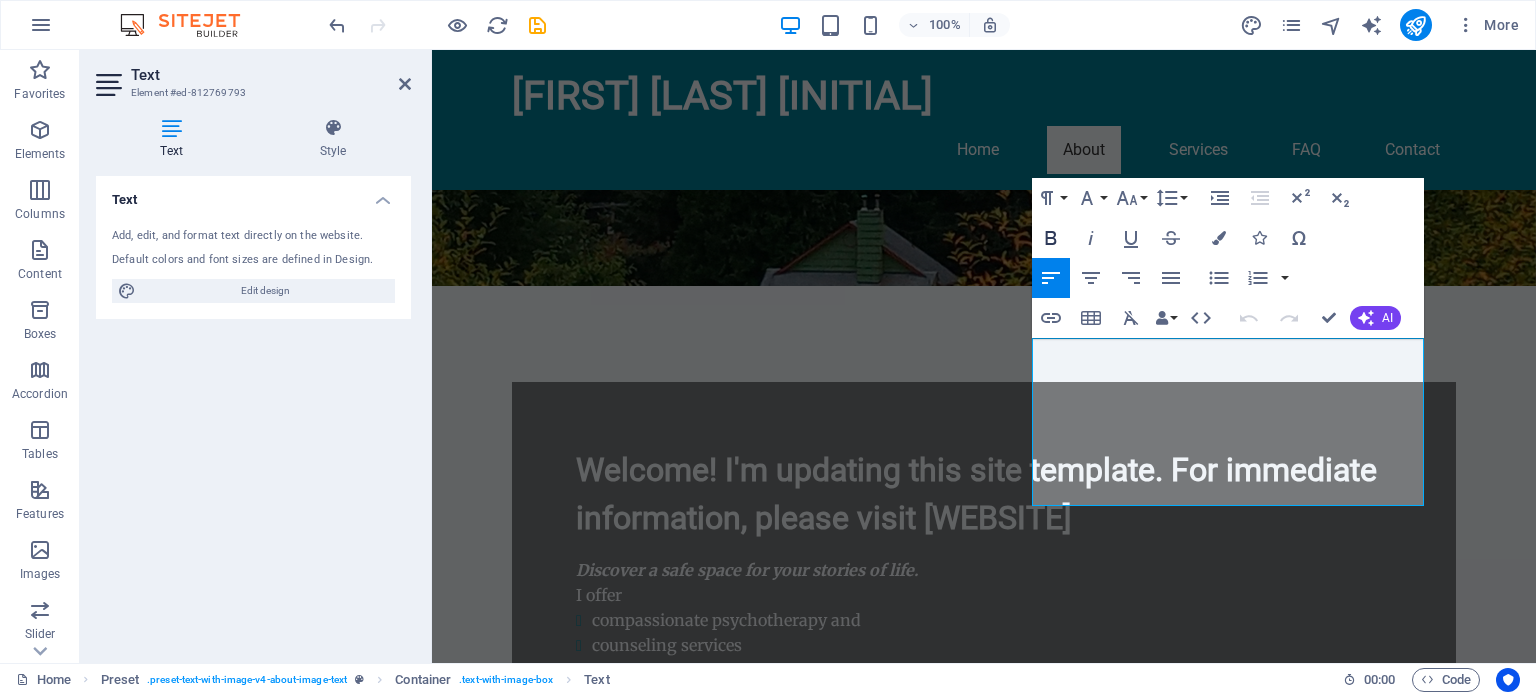 click 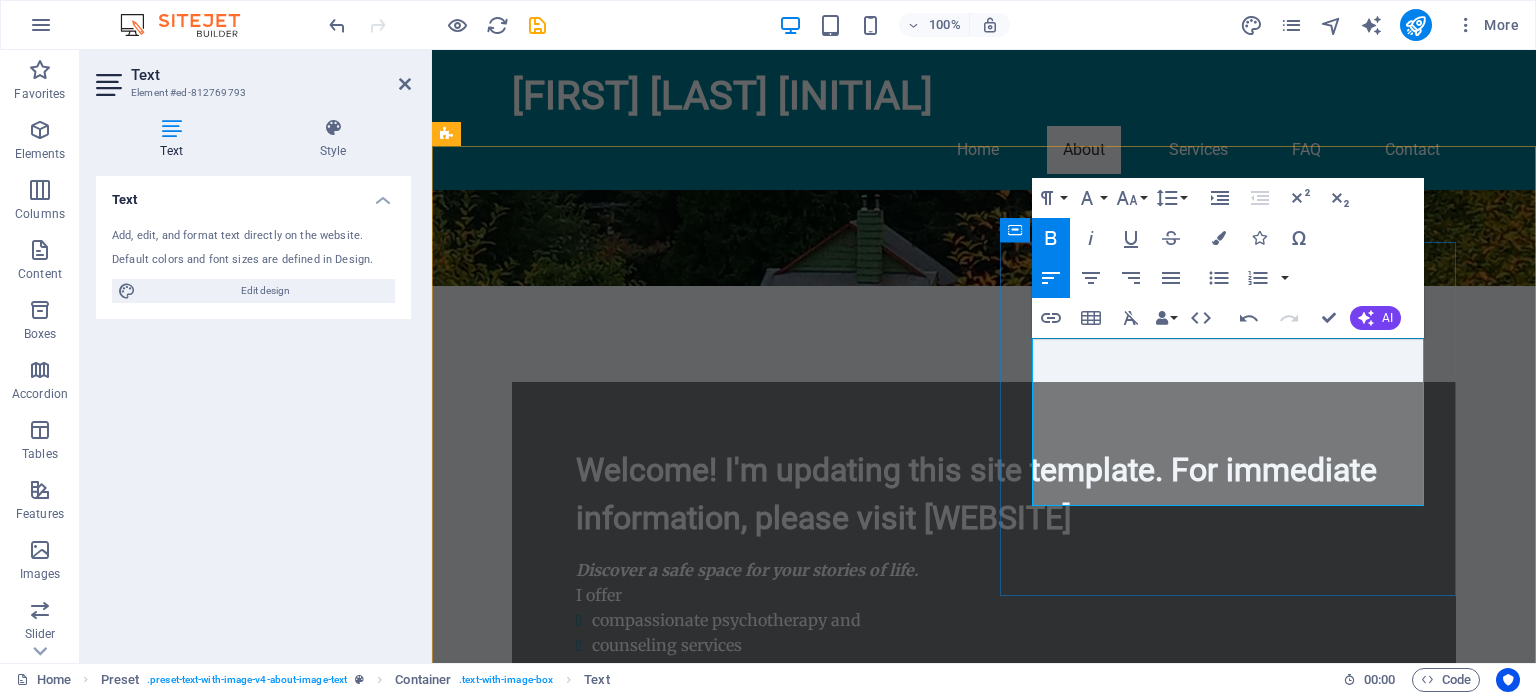 click on "As an  experienced  mental health practitioner, I understand the challenges life can present. With expertise in human development and relationship dynamics, my goal is to support you through transitions. My approach is holistic and client-centered so that each session is shaped as an opportunity for growth and healing." at bounding box center (920, 1583) 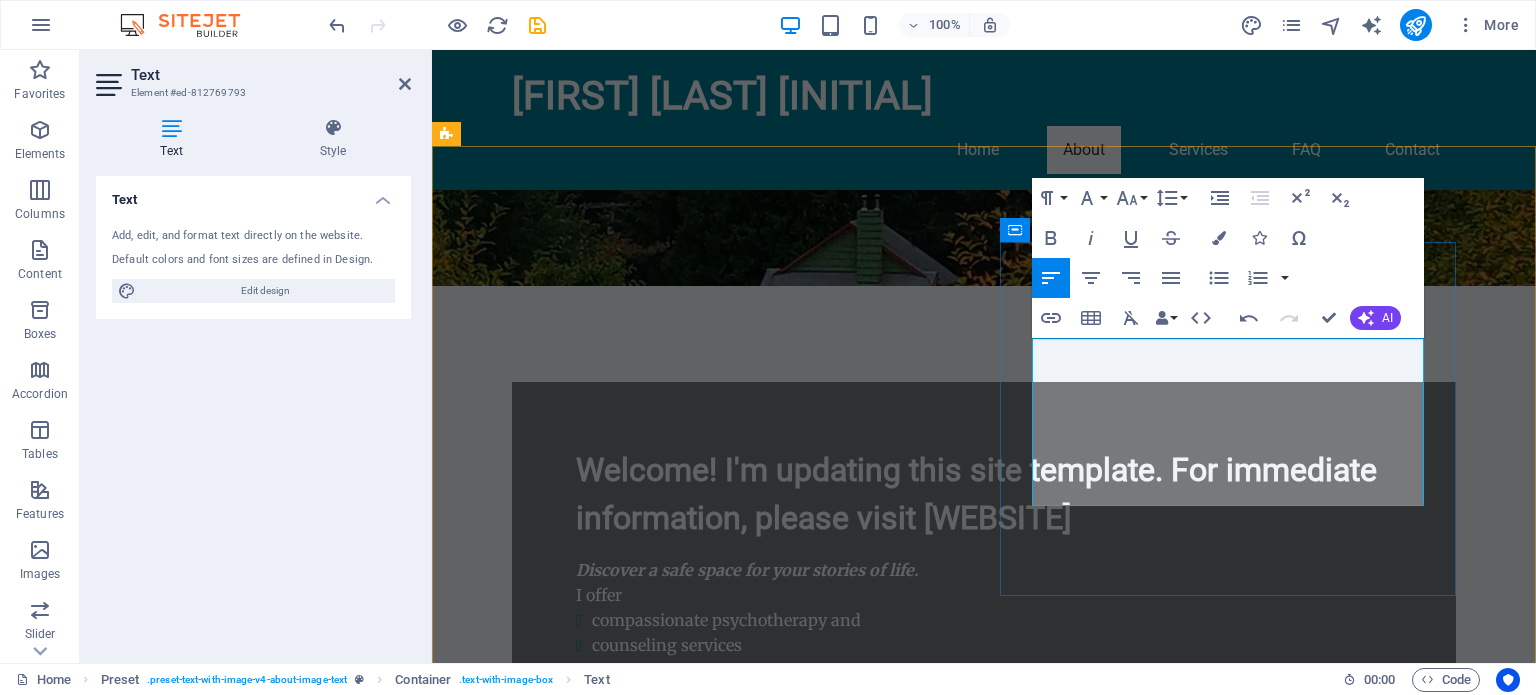 drag, startPoint x: 1093, startPoint y: 398, endPoint x: 1053, endPoint y: 400, distance: 40.04997 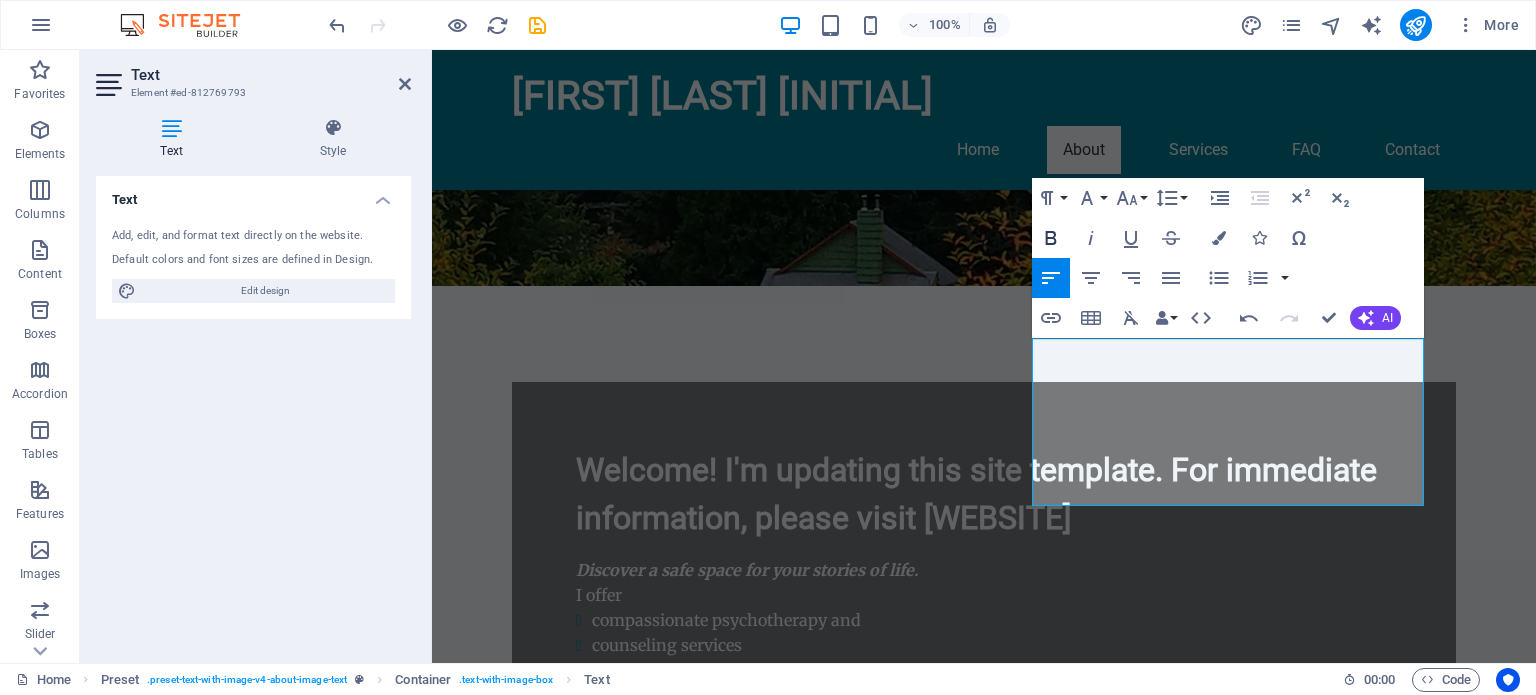 click 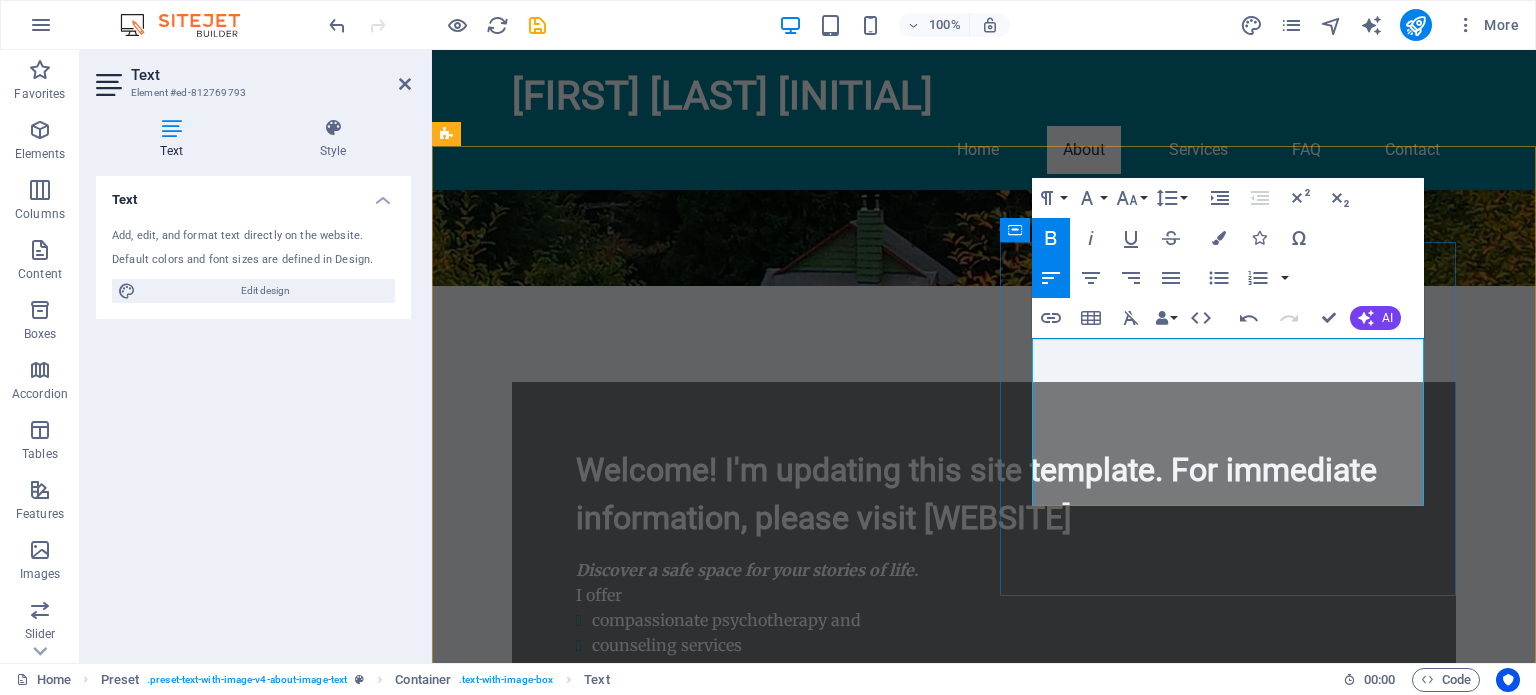 click on "As an  experienced  mental health practitioner, I understand the challenges life can present. With  expertise  in human development and relationship dynamics, my goal is to support you through transitions. My approach is holistic and client-centered so that each session is shaped as an opportunity for growth and healing." at bounding box center (920, 1583) 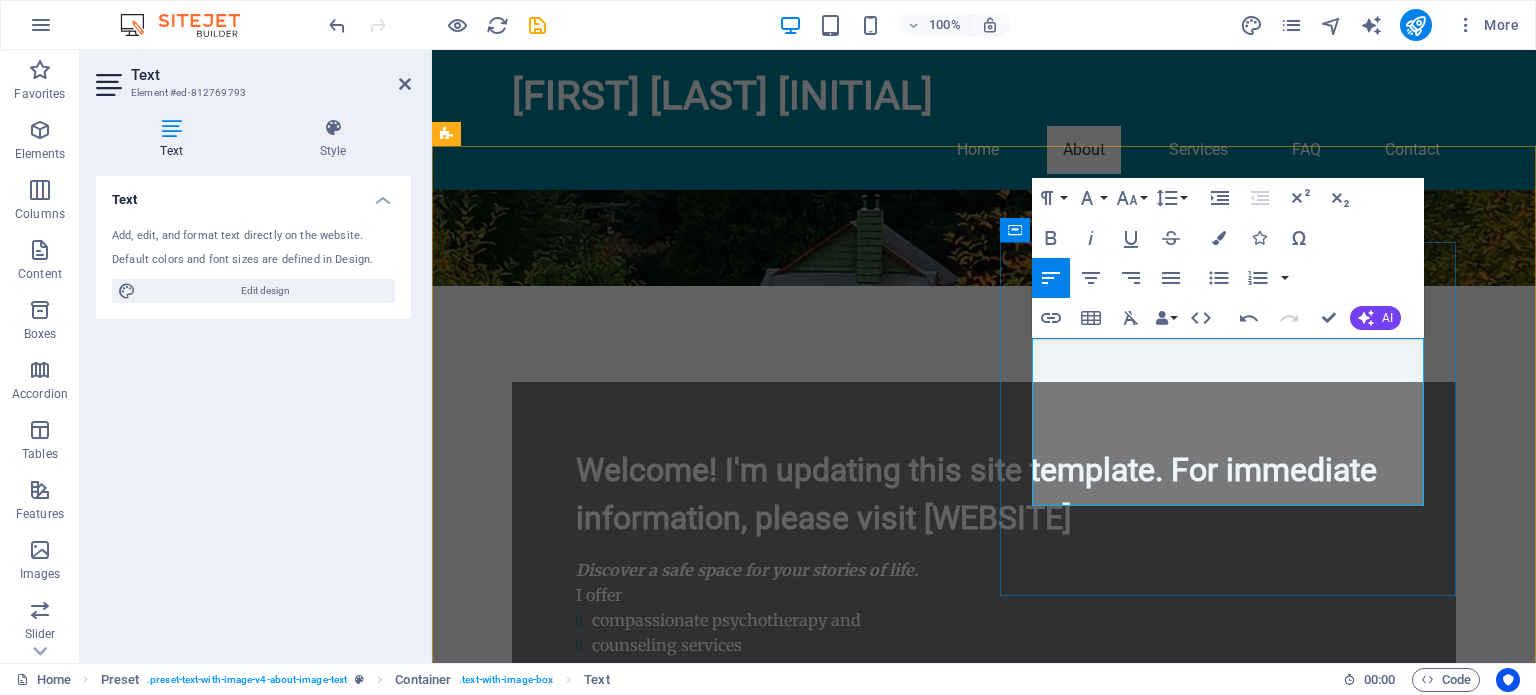 drag, startPoint x: 1207, startPoint y: 438, endPoint x: 1141, endPoint y: 447, distance: 66.61081 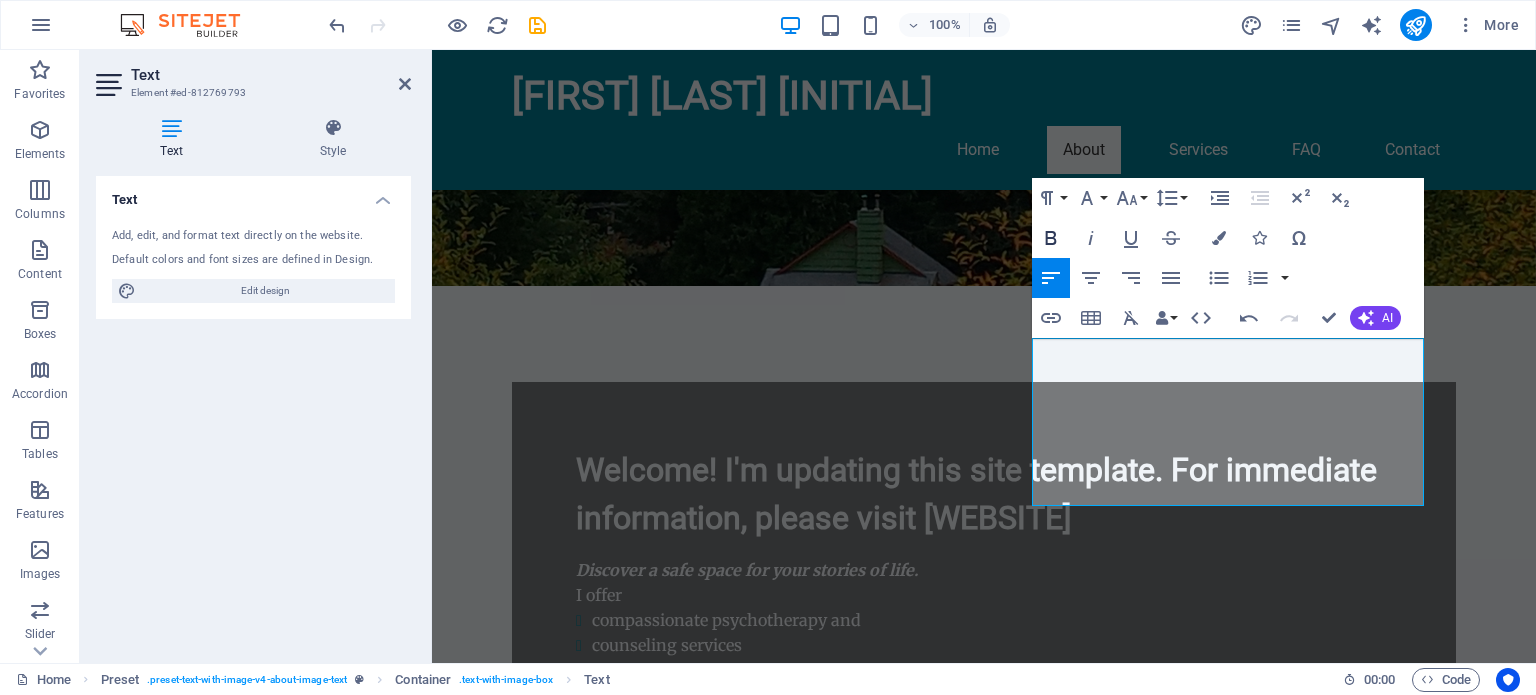click 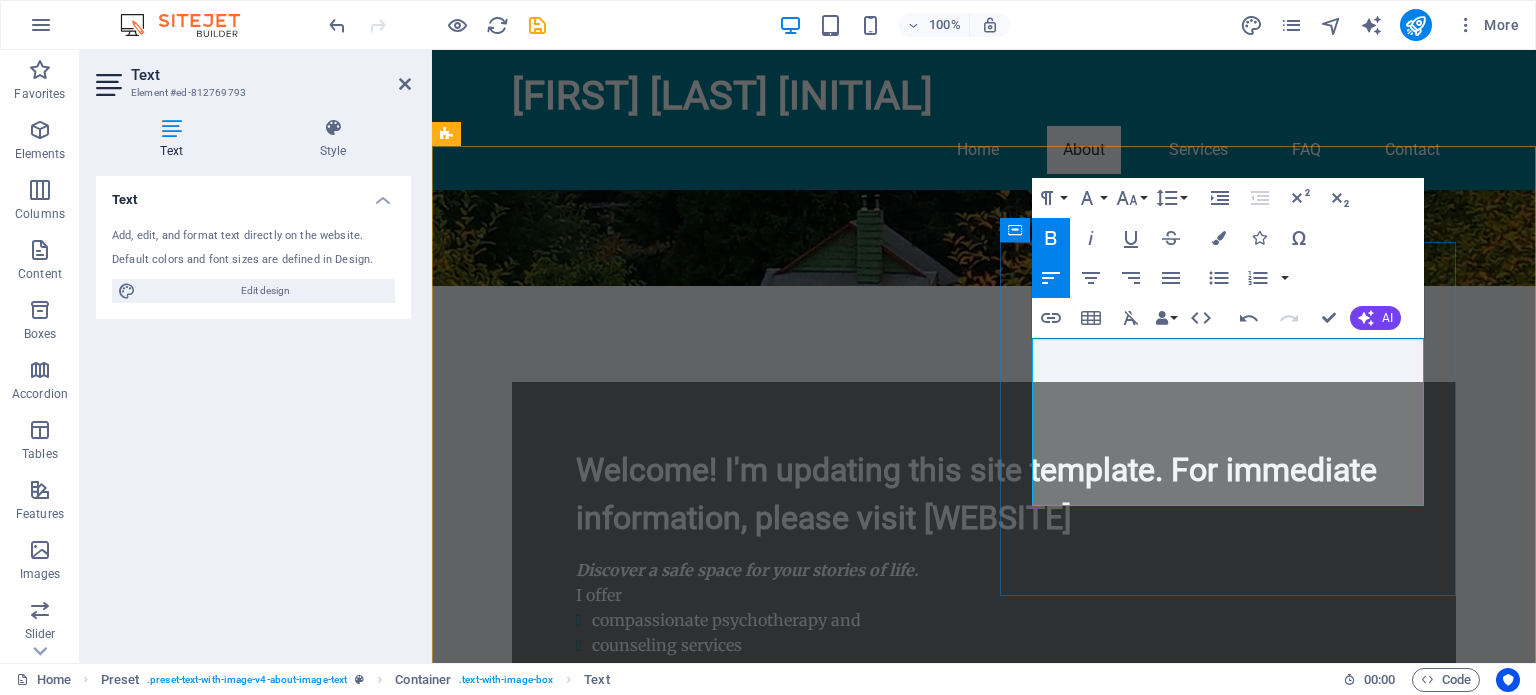 click on "As an  experienced  mental health practitioner, I understand the challenges life can present. With  expertise  in human development and relationship dynamics, my goal is to support you through transitions. My  approach  is holistic and client-centered so that each session is shaped as an opportunity for growth and healing." at bounding box center (920, 1583) 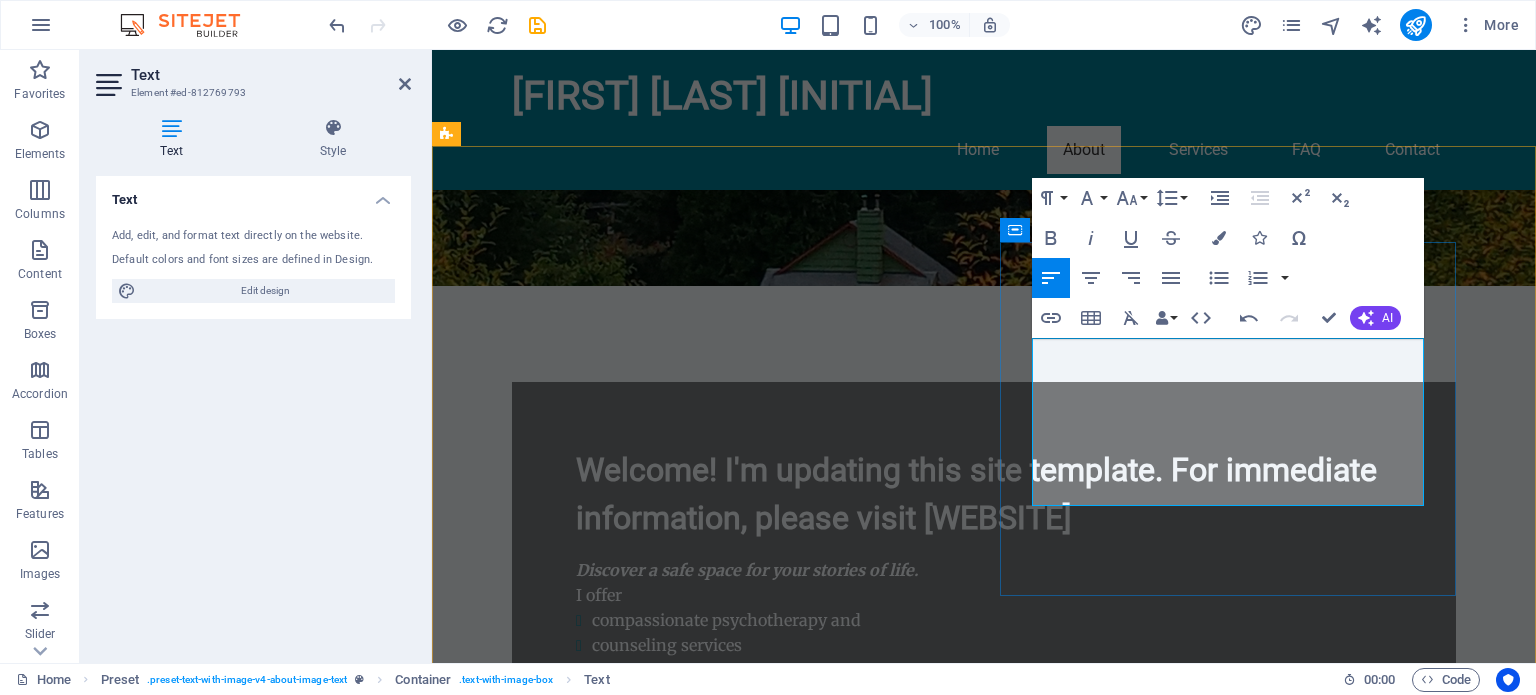 drag, startPoint x: 1251, startPoint y: 462, endPoint x: 1086, endPoint y: 465, distance: 165.02727 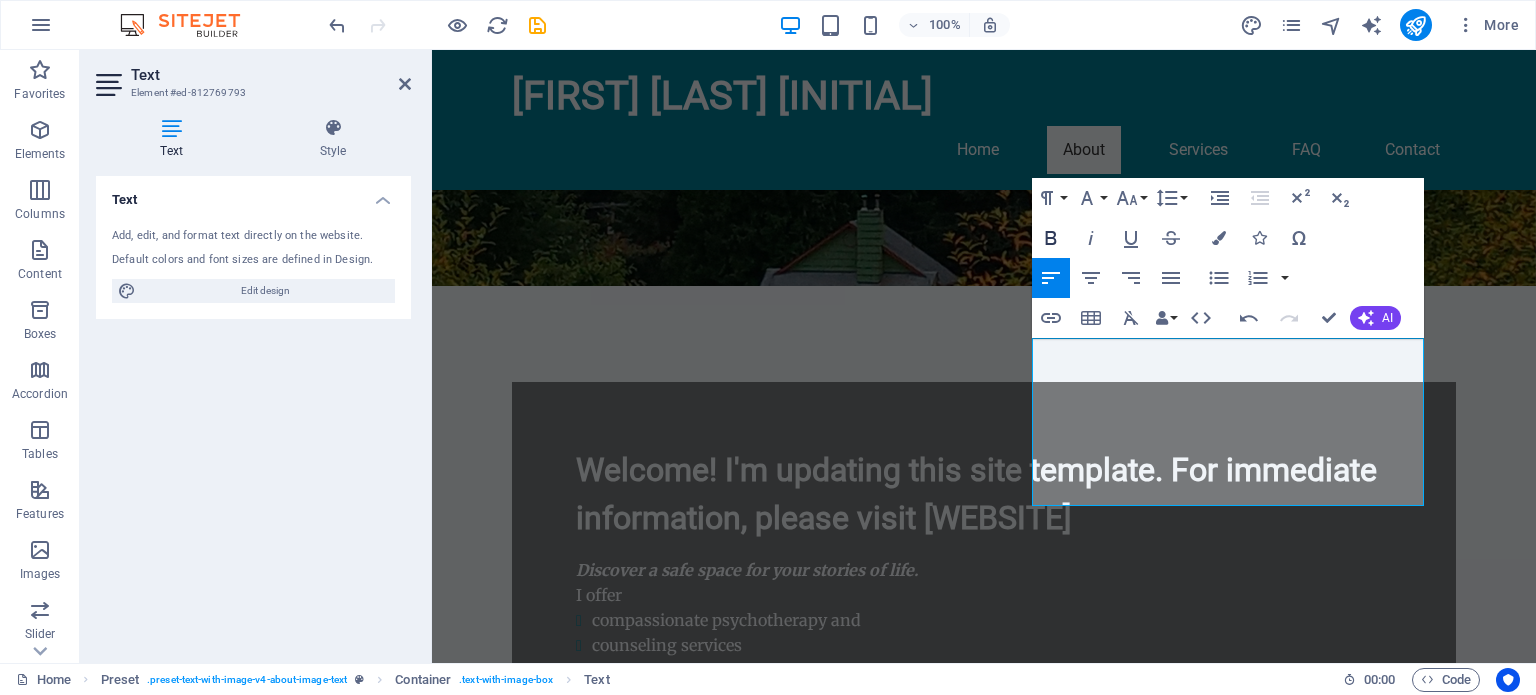click 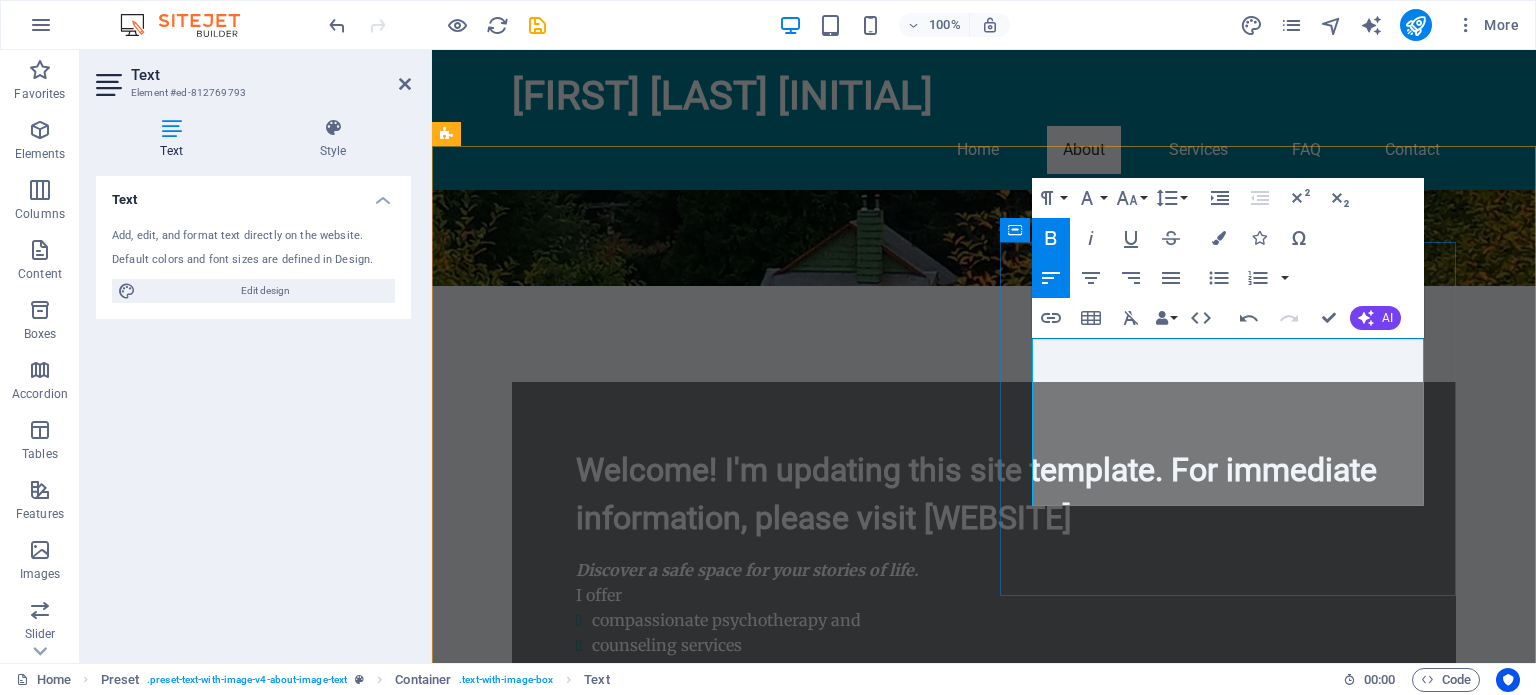 click on "As an  experienced  mental health practitioner, I understand the challenges life can present. With  expertise  in human development and relationship dynamics, my goal is to support you through transitions. My  approach  is holistic and client-centered so that  each session is shaped  as an opportunity for growth and healing." at bounding box center [920, 1583] 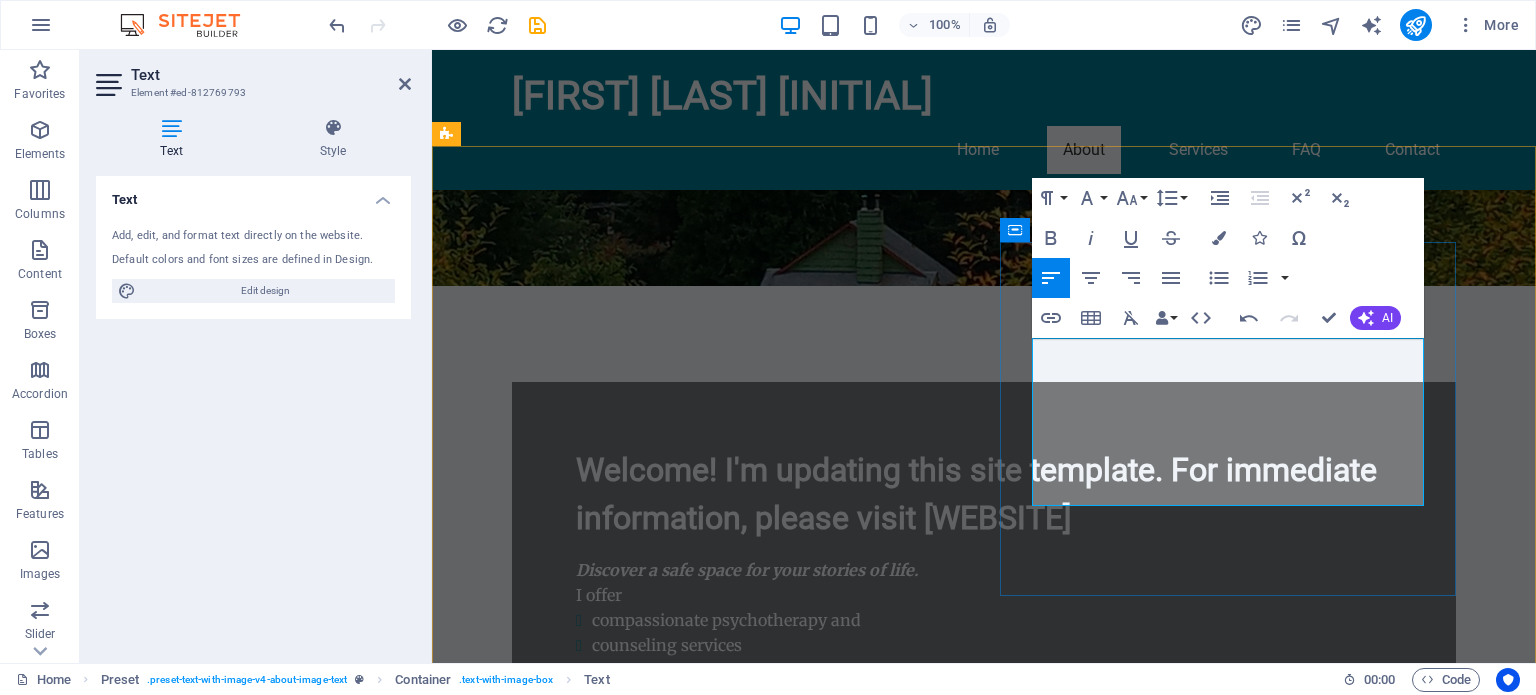 drag, startPoint x: 1179, startPoint y: 491, endPoint x: 1033, endPoint y: 360, distance: 196.15555 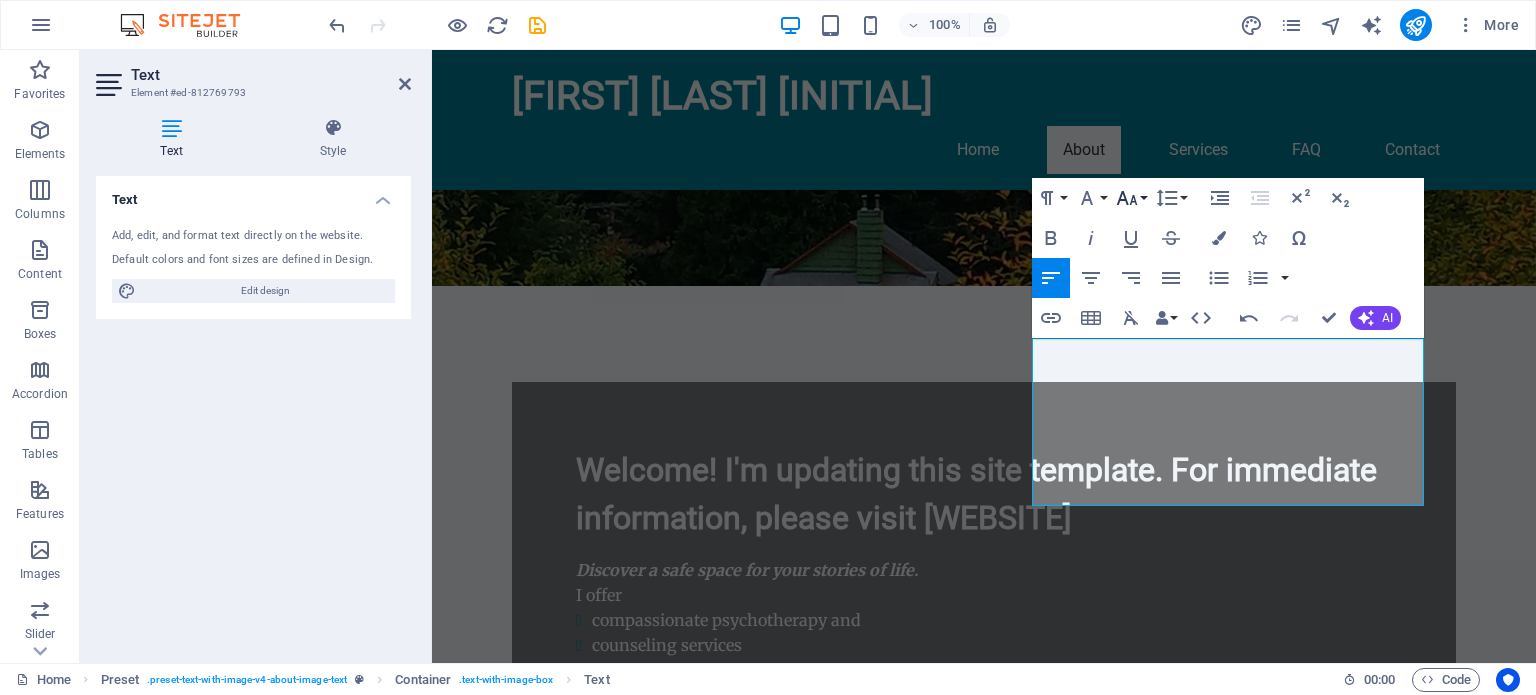 click on "Font Size" at bounding box center (1131, 198) 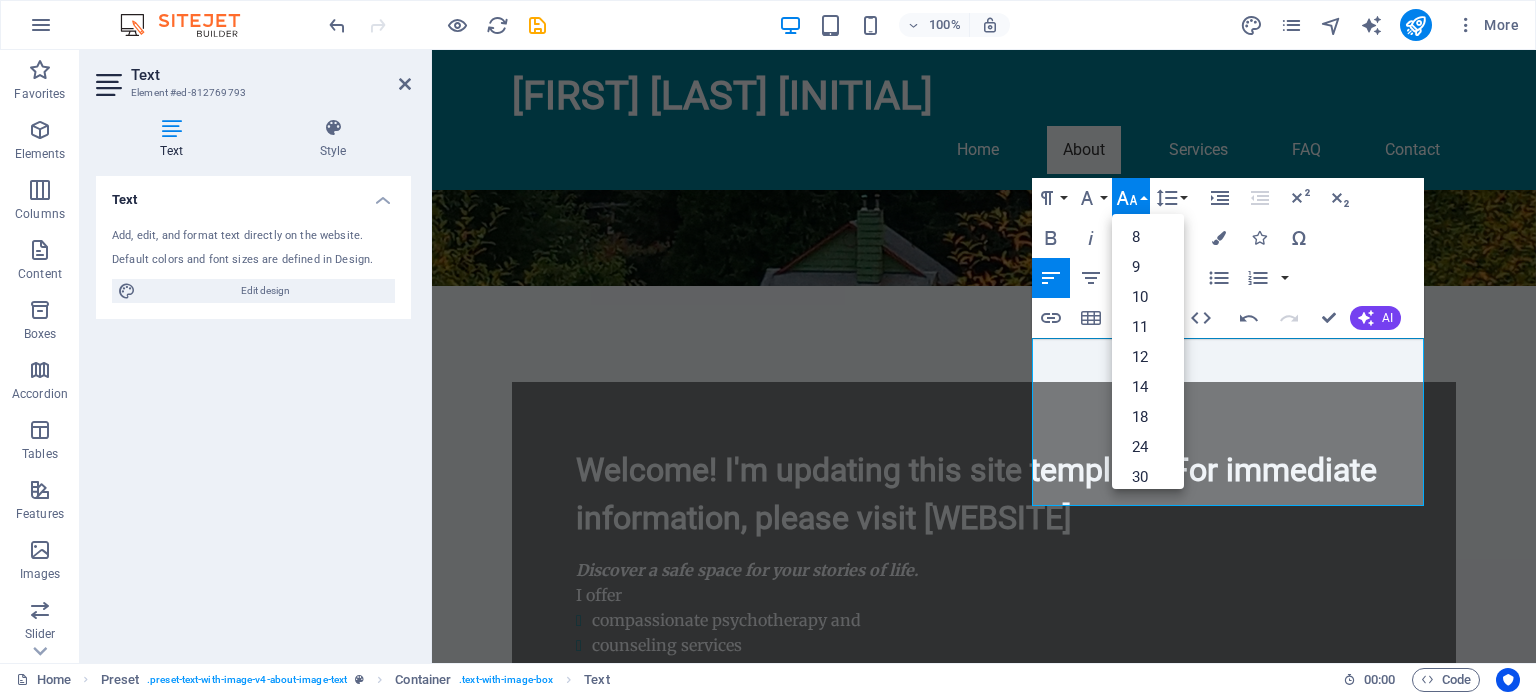 click on "Font Size" at bounding box center (1131, 198) 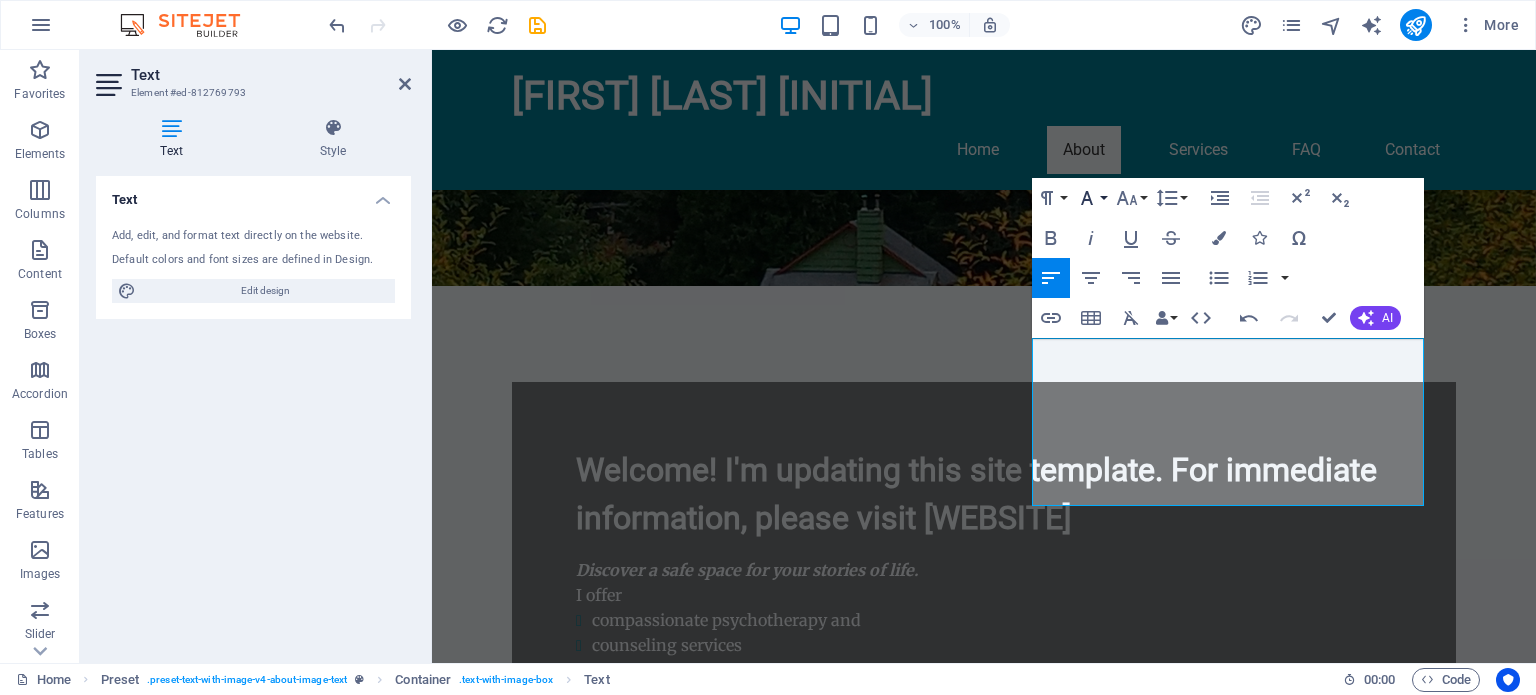click on "Font Family" at bounding box center (1091, 198) 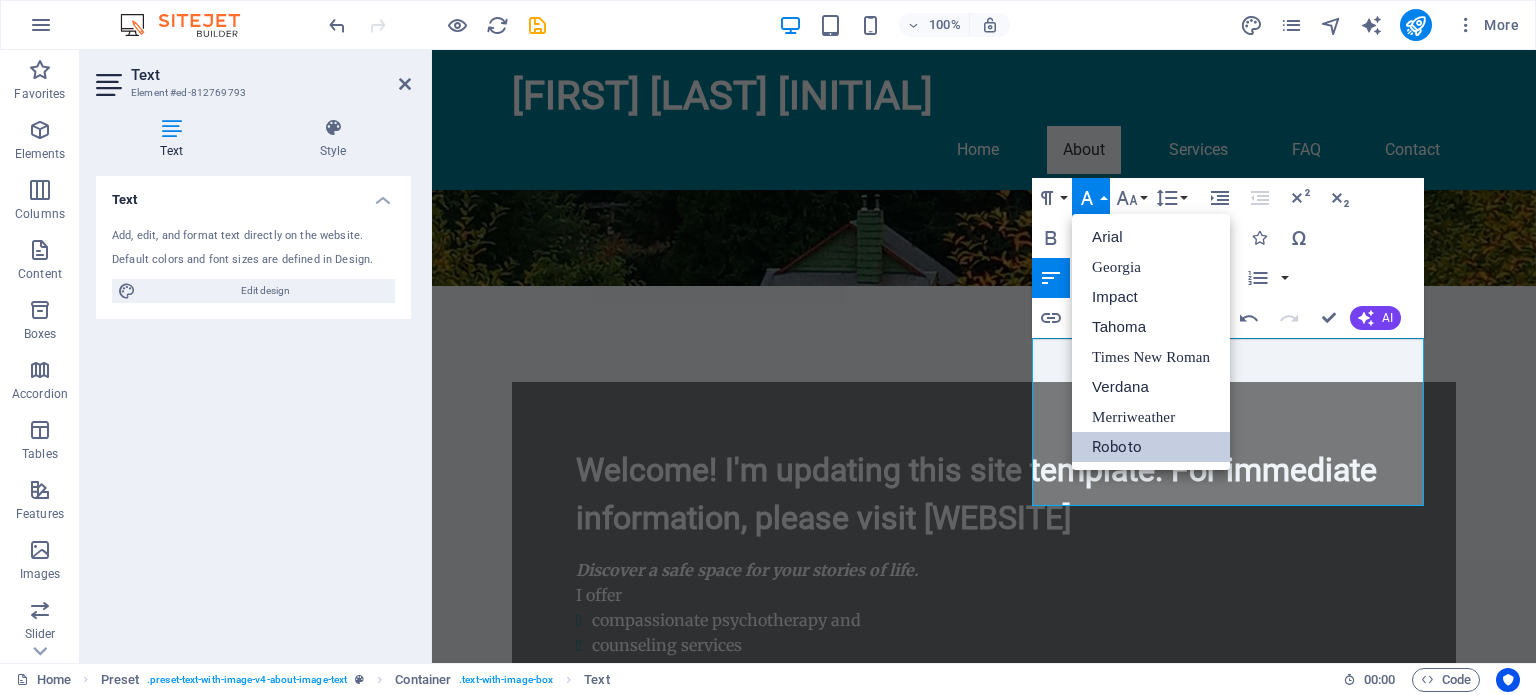 scroll, scrollTop: 0, scrollLeft: 0, axis: both 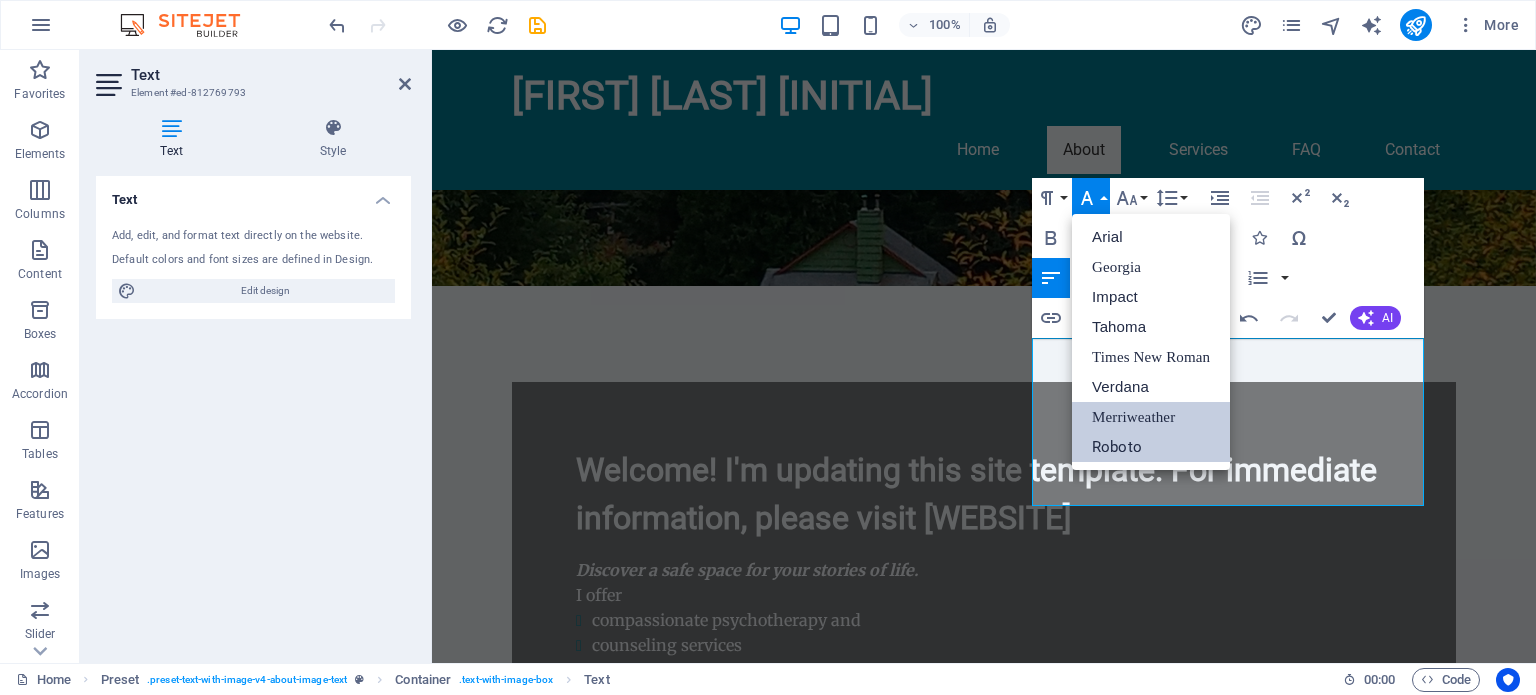 click on "Merriweather" at bounding box center [1151, 417] 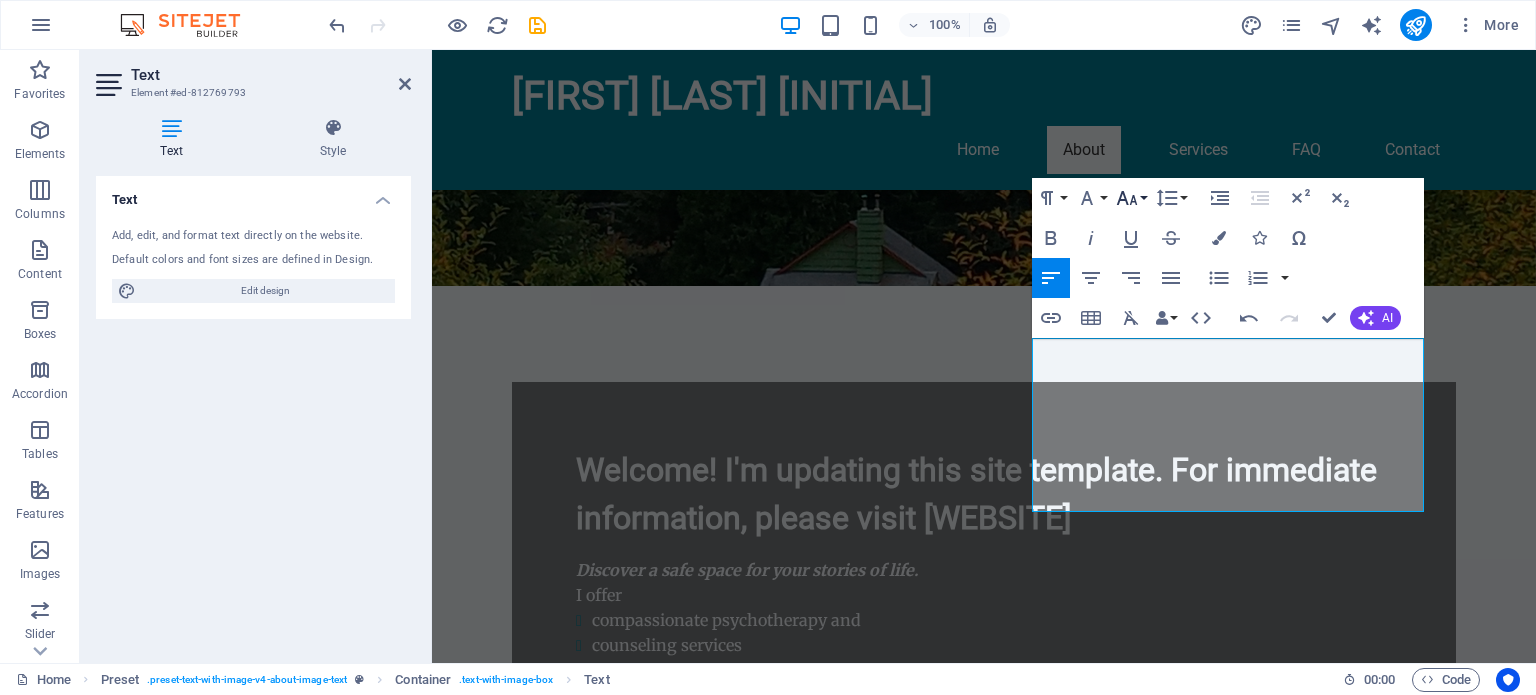click on "Font Size" at bounding box center (1131, 198) 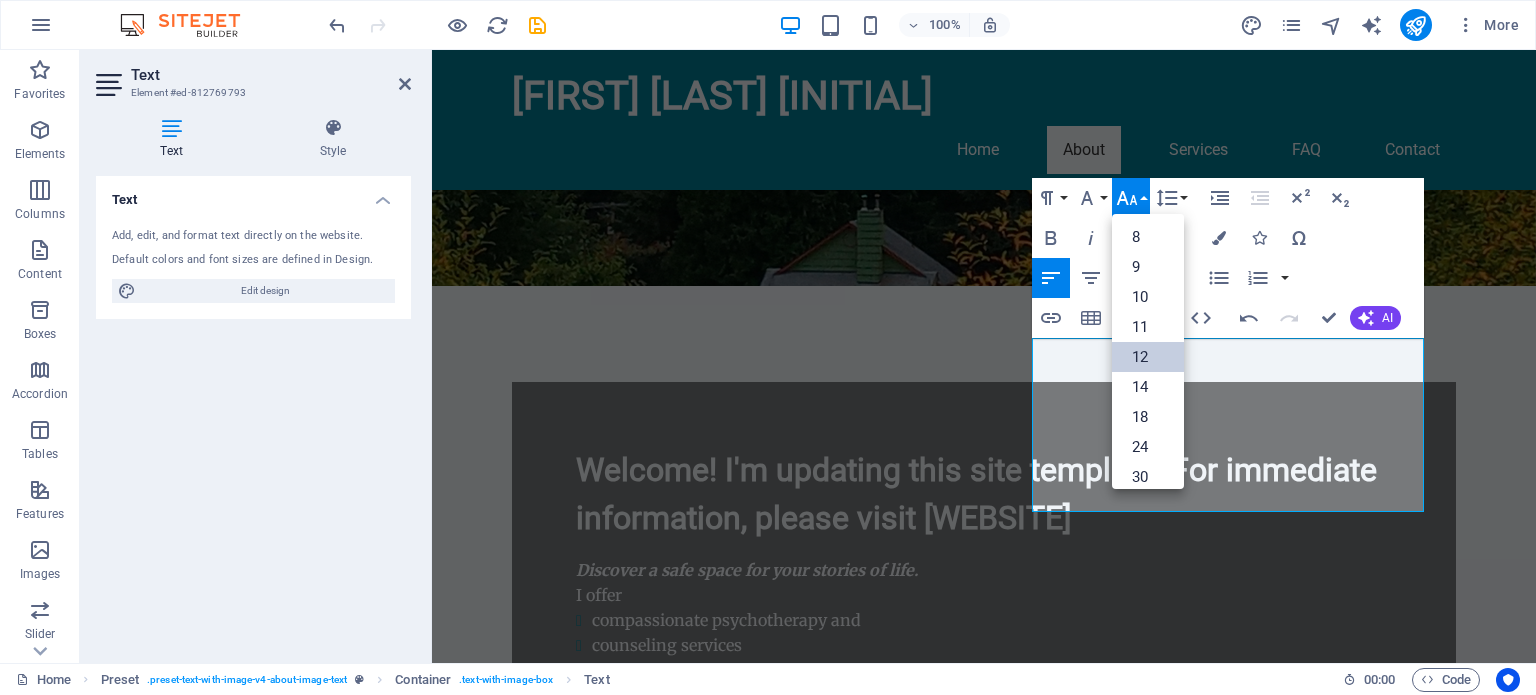 click on "12" at bounding box center (1148, 357) 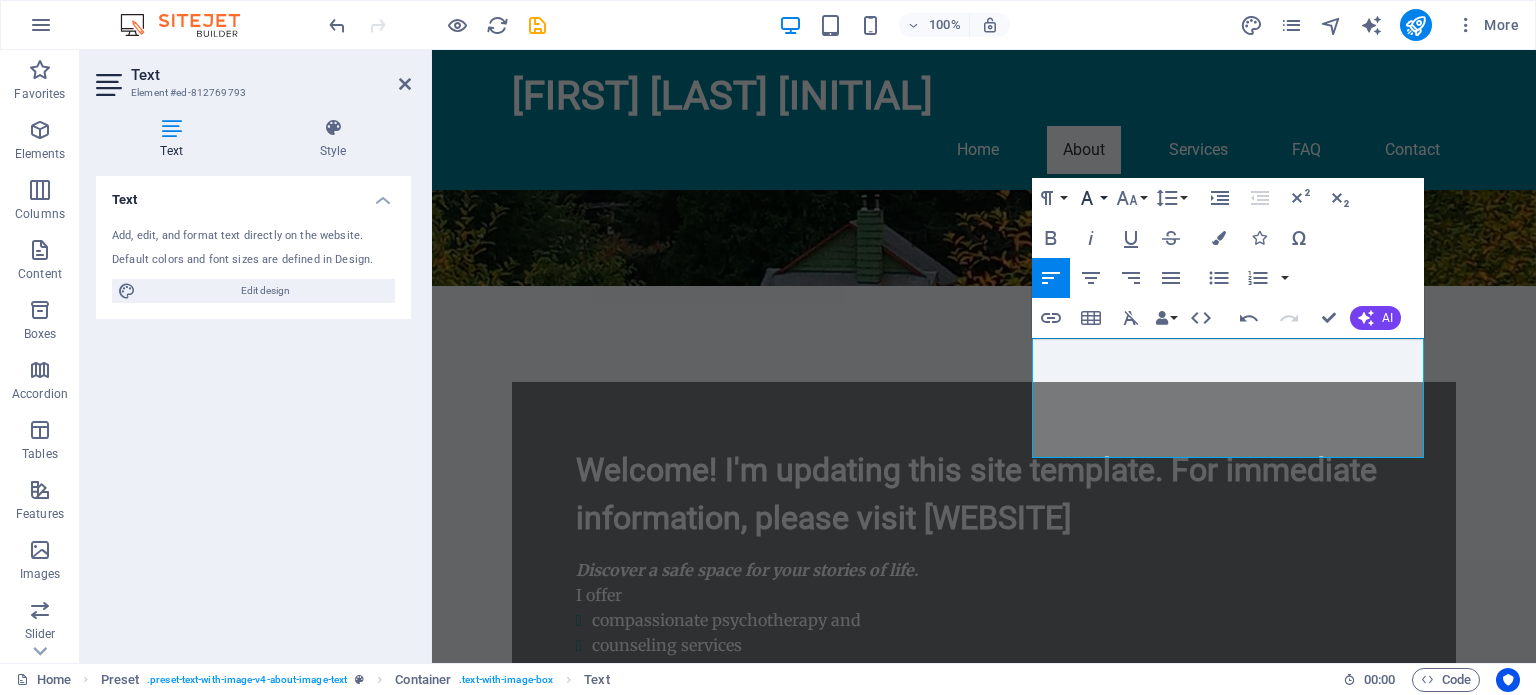 click on "Font Family" at bounding box center (1091, 198) 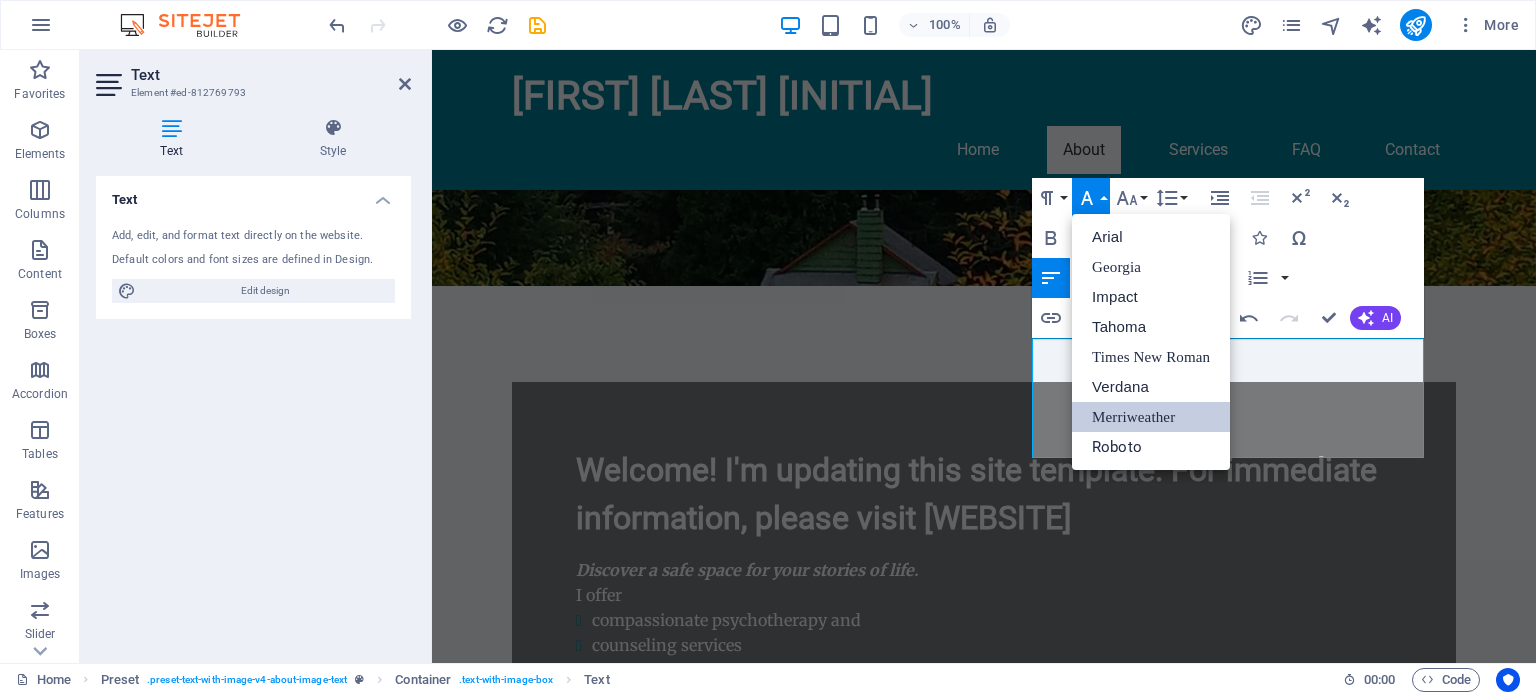 scroll, scrollTop: 0, scrollLeft: 0, axis: both 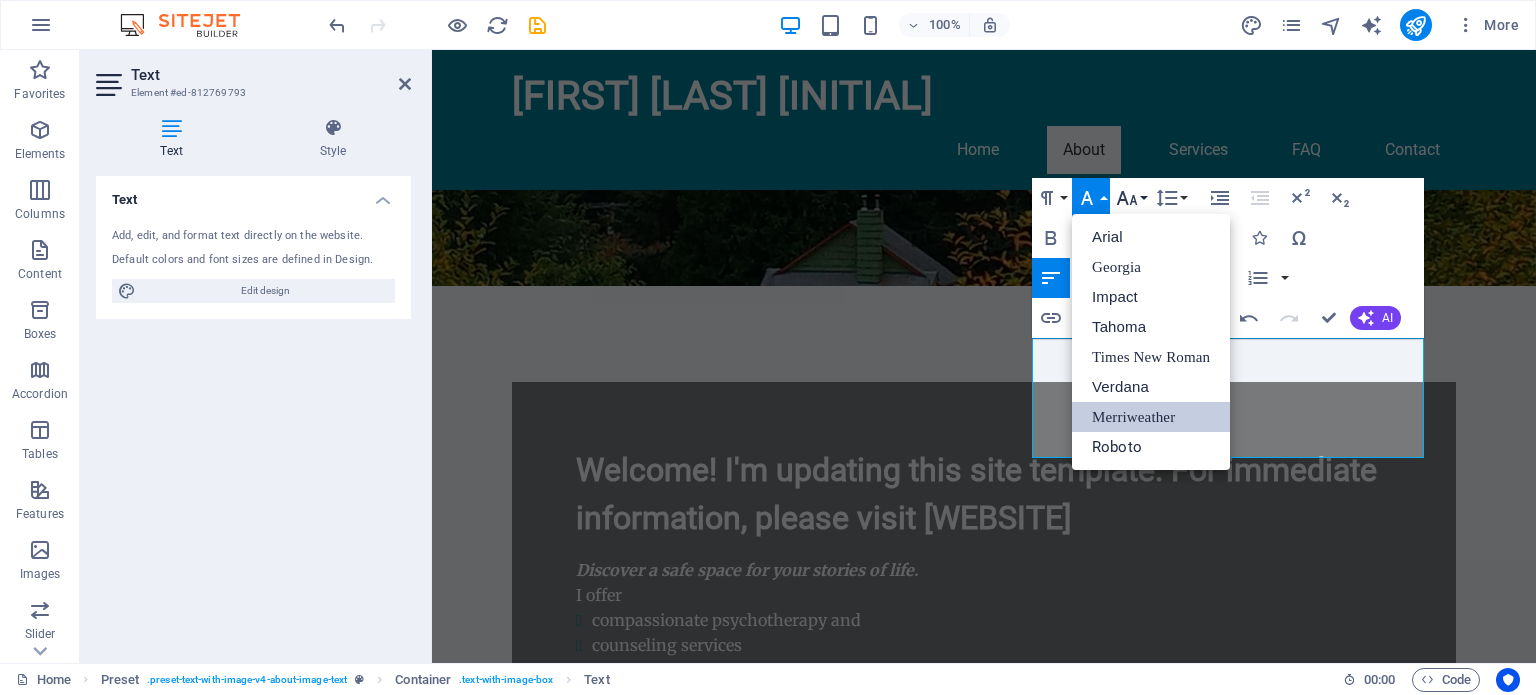 click on "Font Size" at bounding box center [1131, 198] 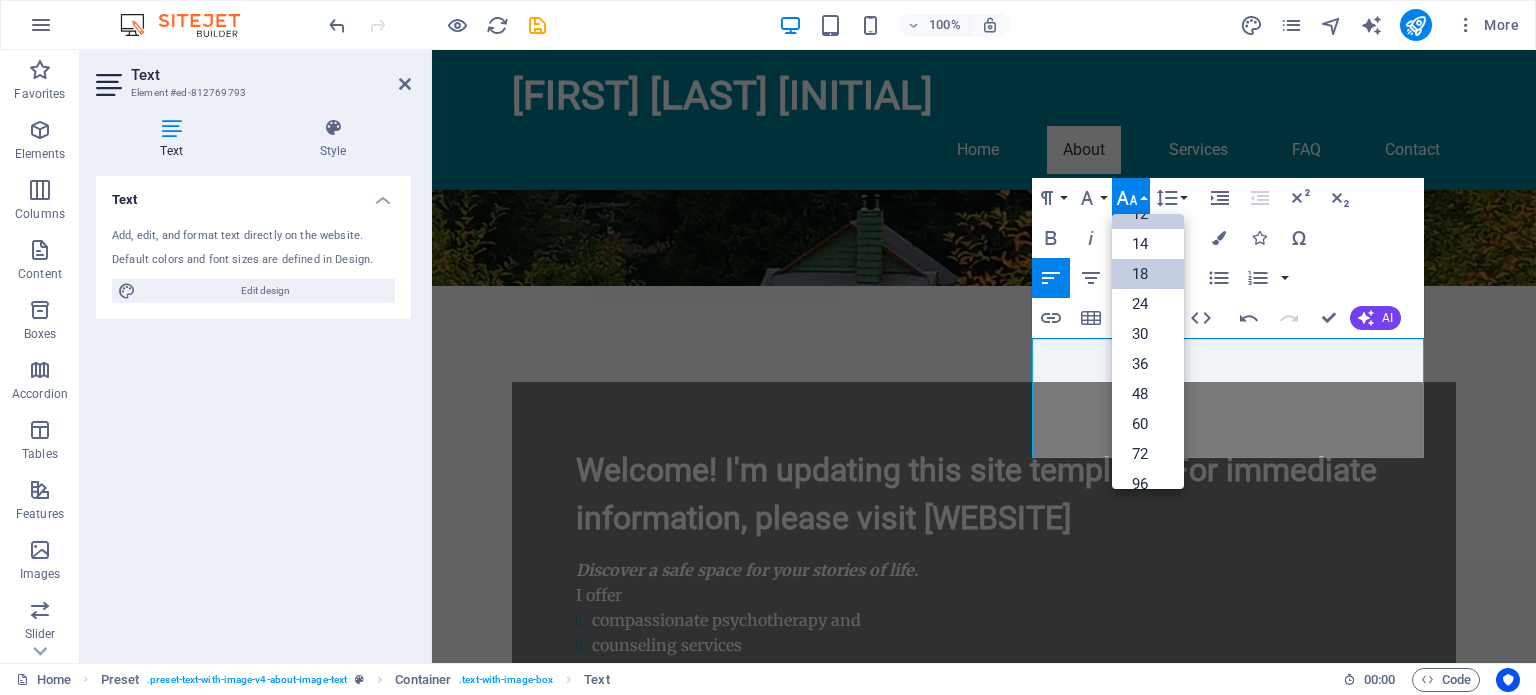 click on "18" at bounding box center (1148, 274) 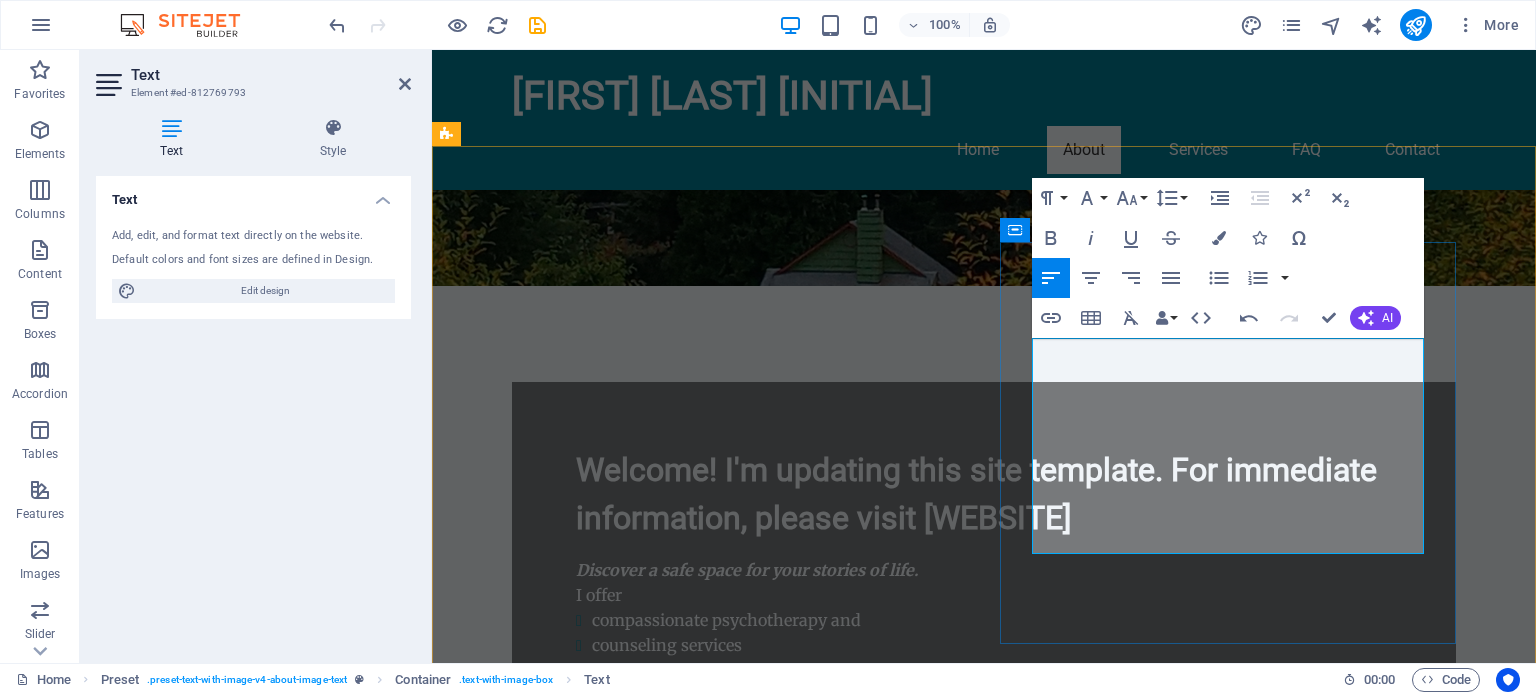 click on "As an  experienced  mental health practitioner, I understand the challenges life can present. With  expertise  in human development and relationship dynamics, my goal is to support you through transitions. My  approach  is holistic and client-centered so that  each session is shaped  as an opportunity for growth and healing." at bounding box center [913, 1649] 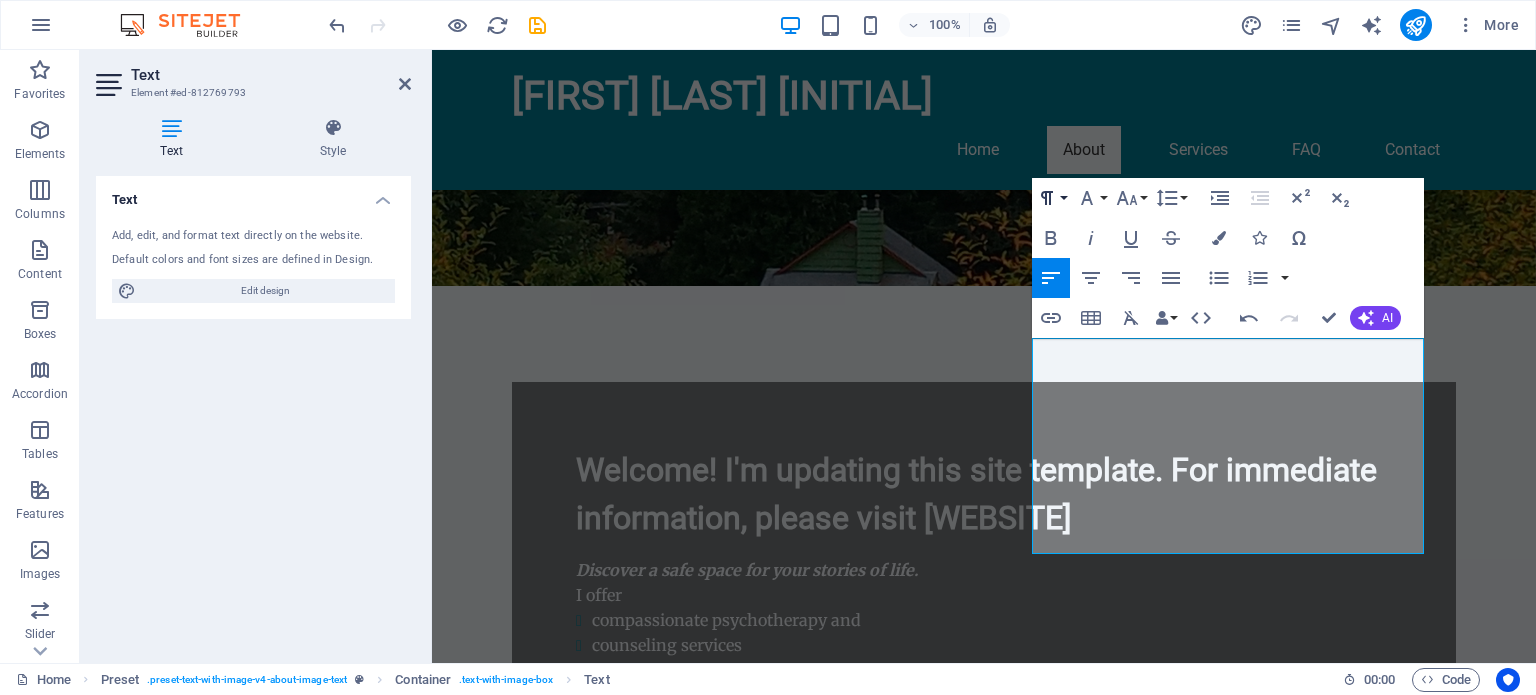 click 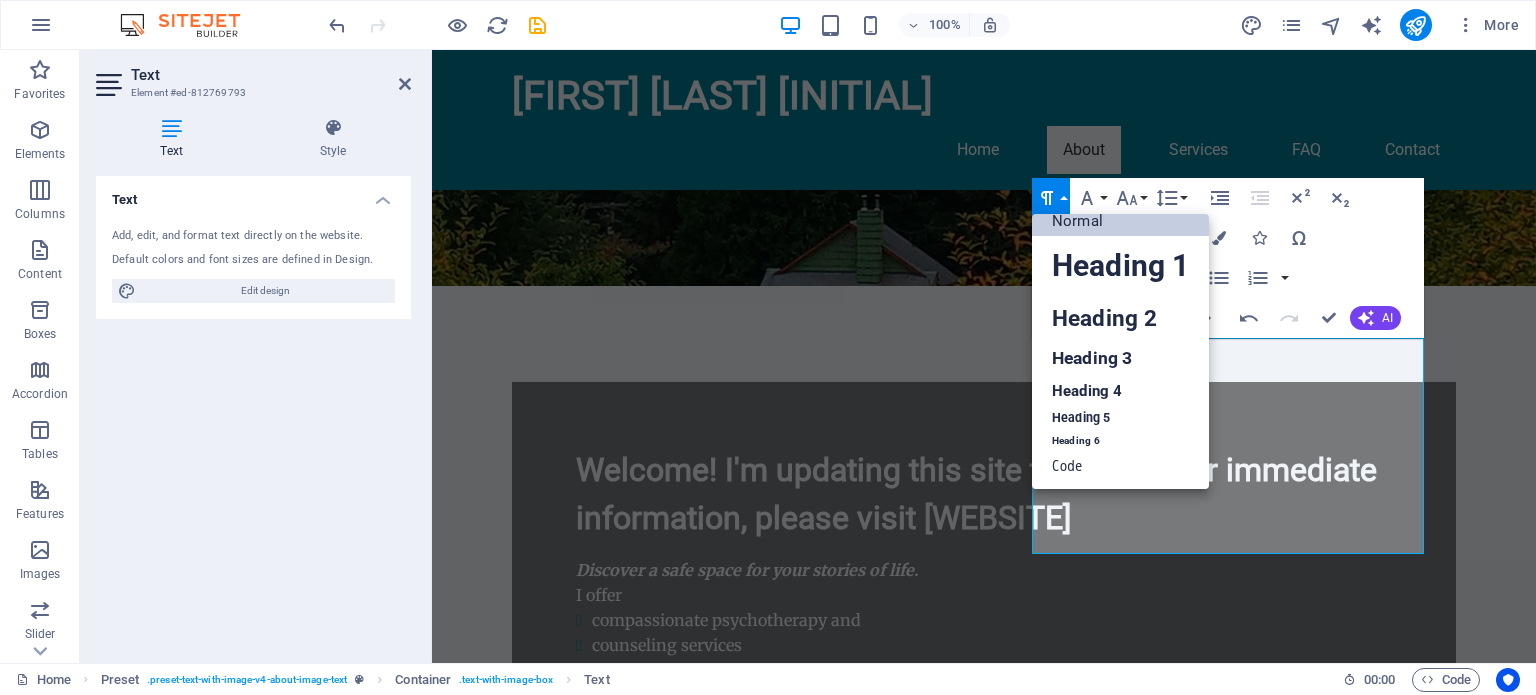 scroll, scrollTop: 16, scrollLeft: 0, axis: vertical 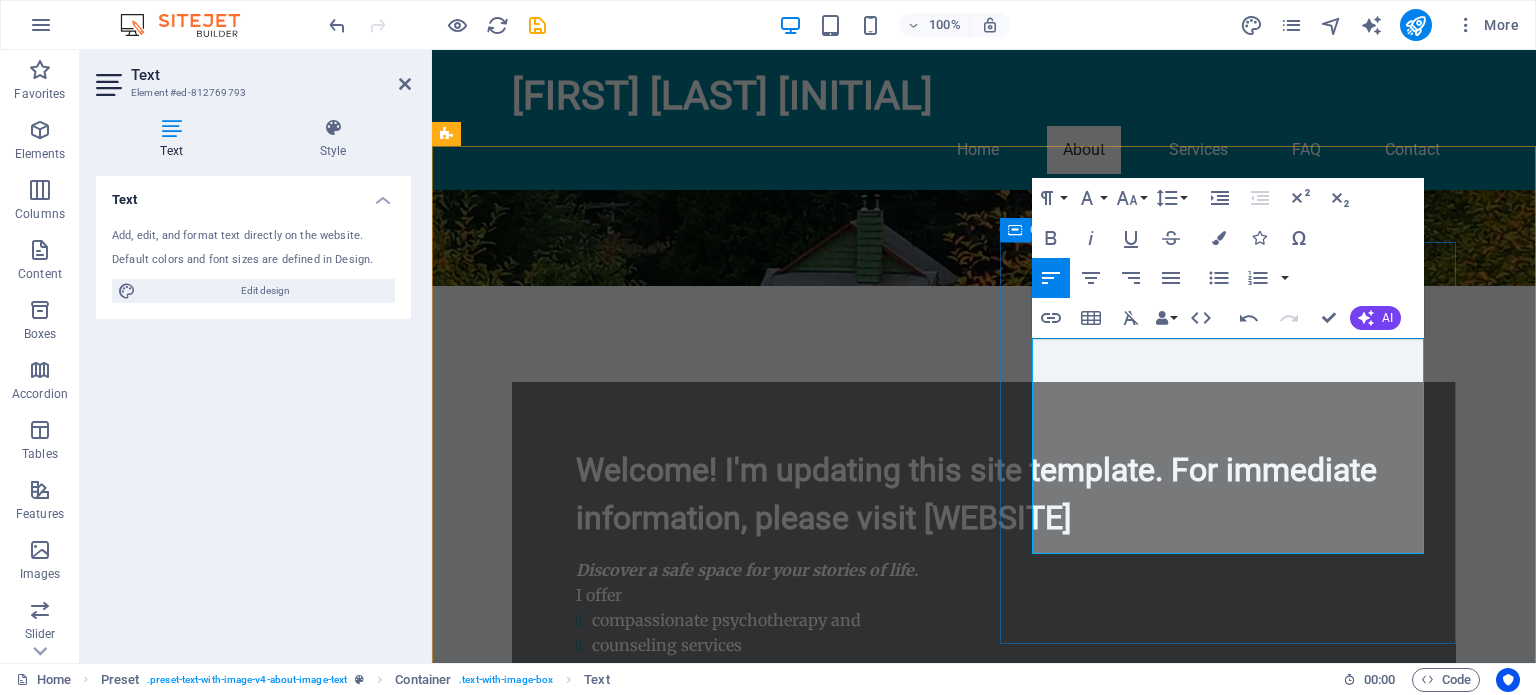 click on "About [FIRST] [LAST] Psychotherapy As an experienced mental health practitioner, I understand the challenges life can present. With expertise in human development and relationship dynamics, my goal is to support you through transitions. My approach is holistic and client-centered so that each session is shaped as an opportunity for growth and healing. Learn More About My Approach" at bounding box center (920, 1646) 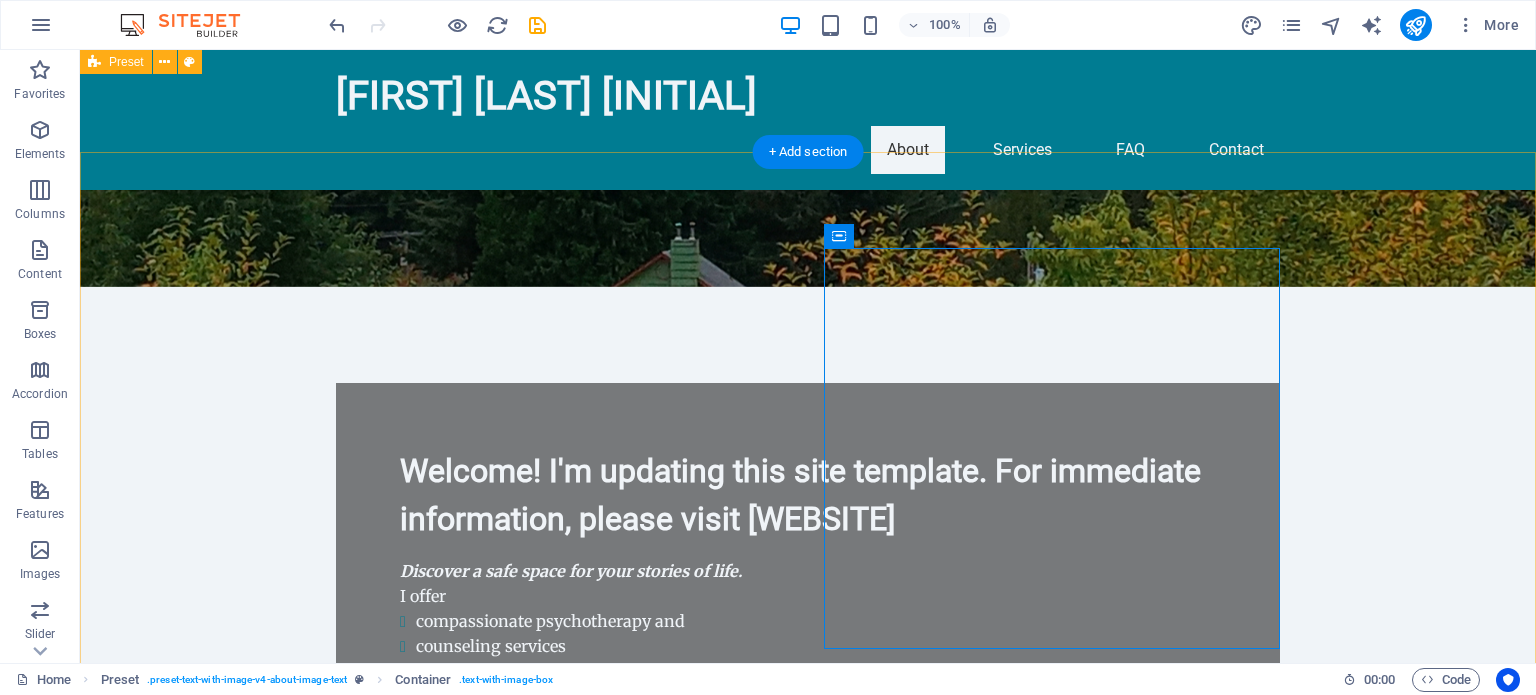 scroll, scrollTop: 734, scrollLeft: 0, axis: vertical 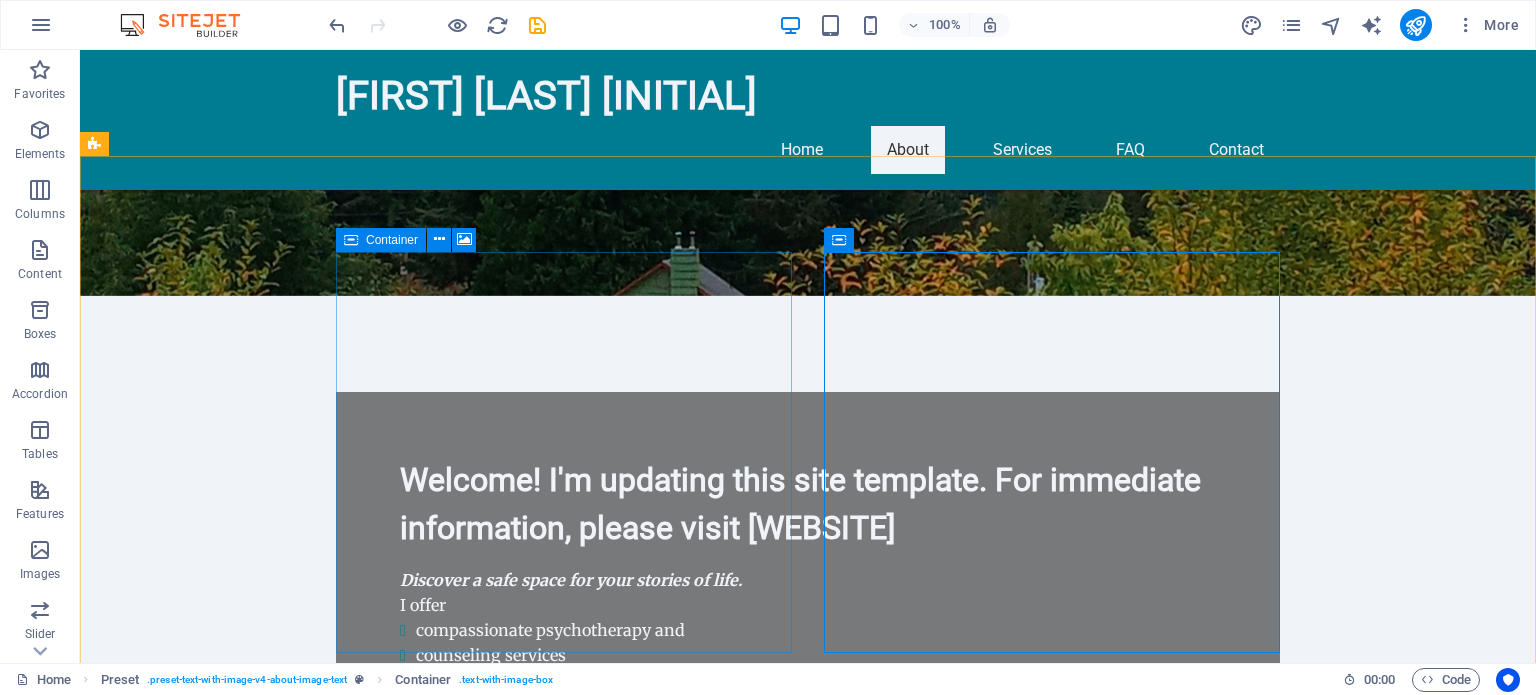 click at bounding box center (351, 240) 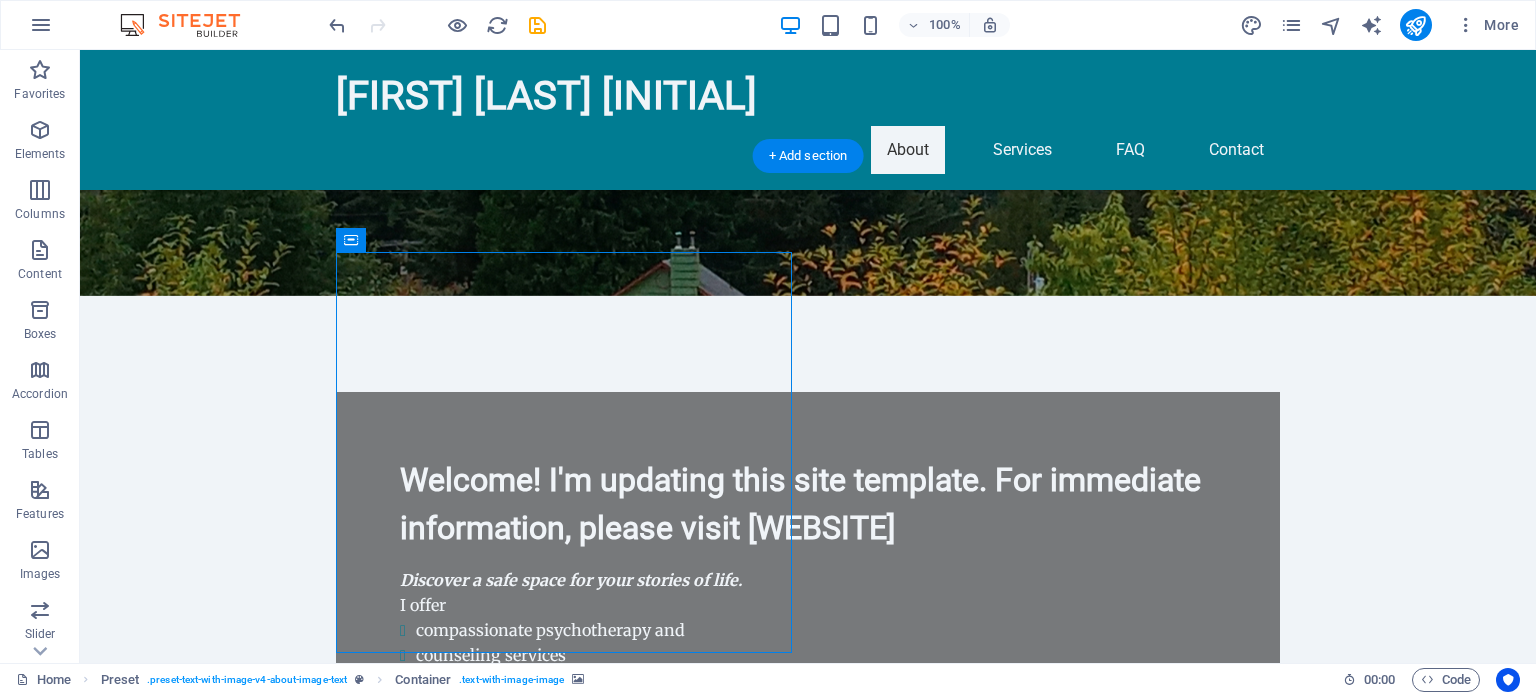 click at bounding box center (568, 1150) 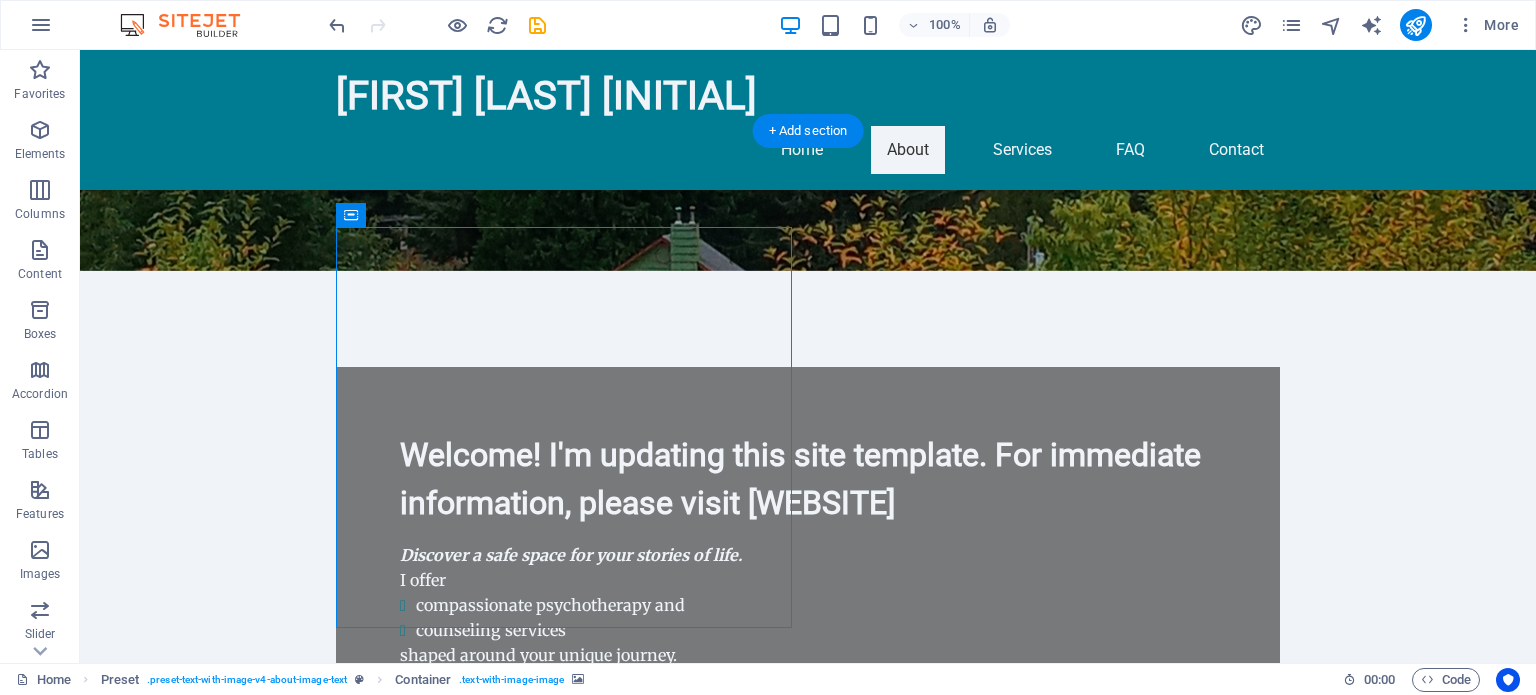 scroll, scrollTop: 758, scrollLeft: 0, axis: vertical 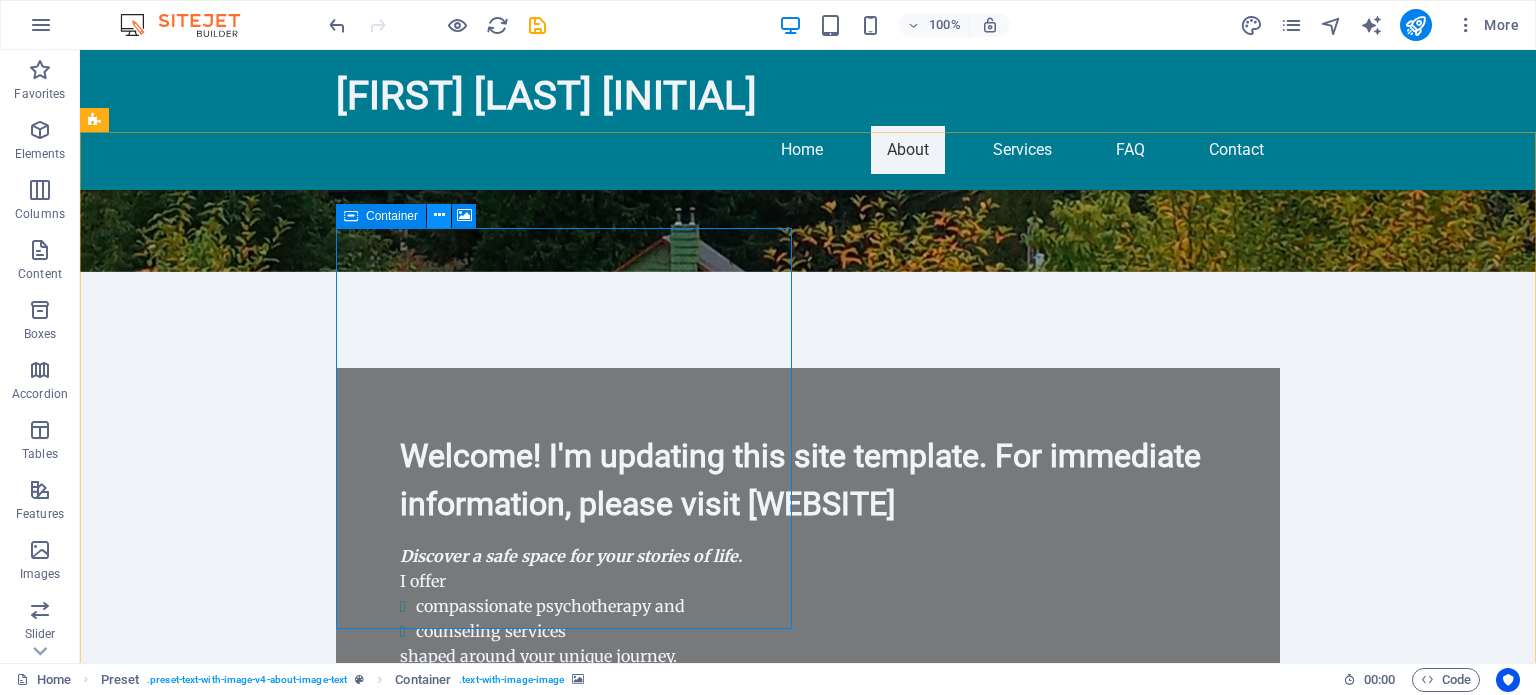 click at bounding box center (439, 215) 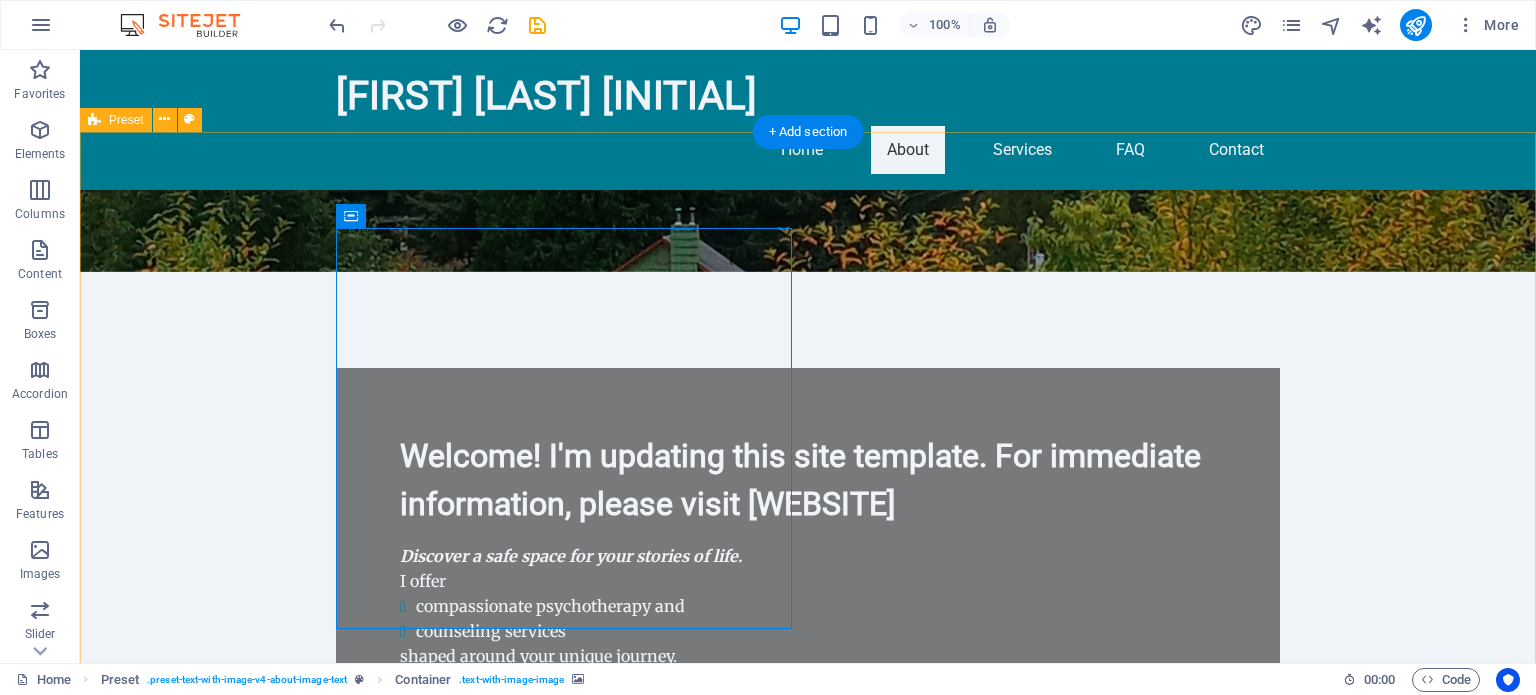 click on "Drop content here or  Add elements  Paste clipboard About Tracy Morris As an  experienced  mental health practitioner, I understand the challenges life can present. With  expertise  in human development and relationship dynamics, my goal is to support you through transitions. My  approach  is holistic and client-centered so that  each session is shaped  as an opportunity for growth and healing. Learn More About My Approach" at bounding box center [808, 1352] 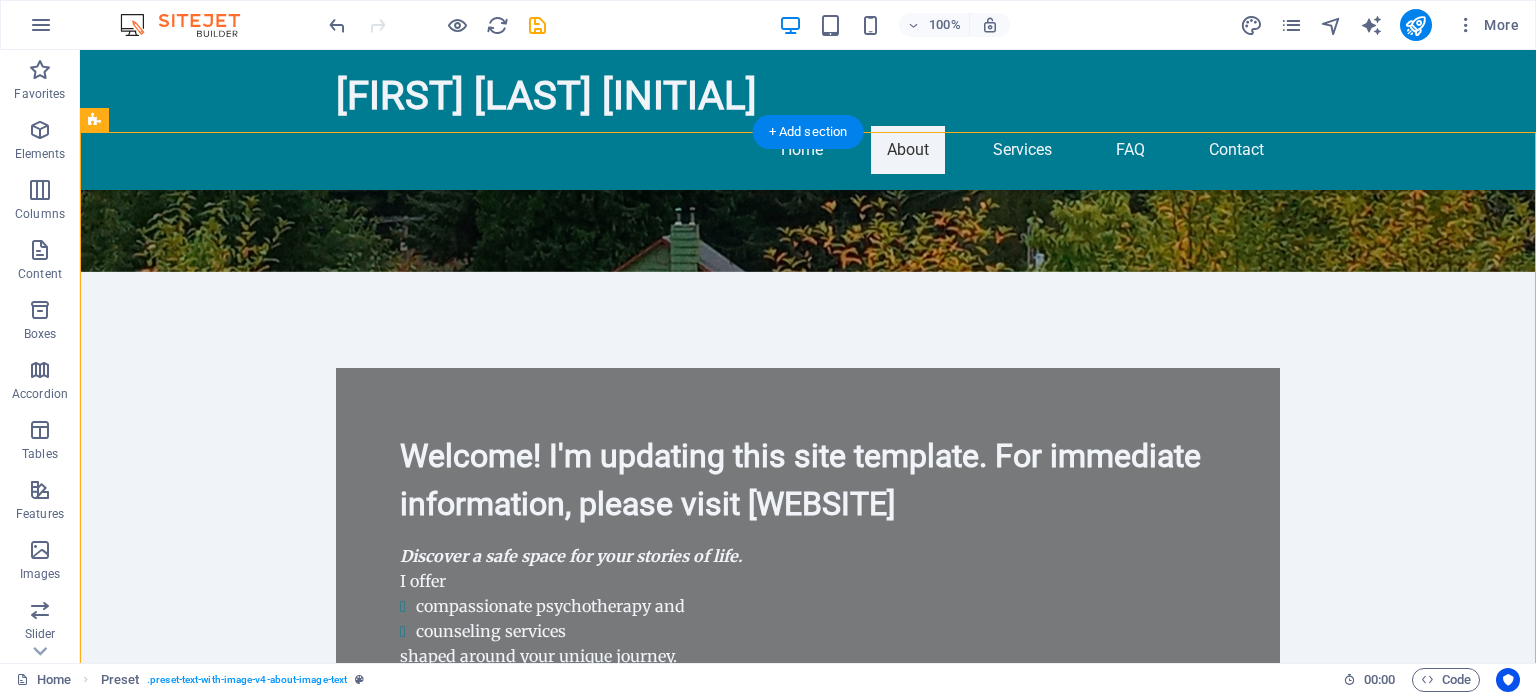 click at bounding box center (568, 1126) 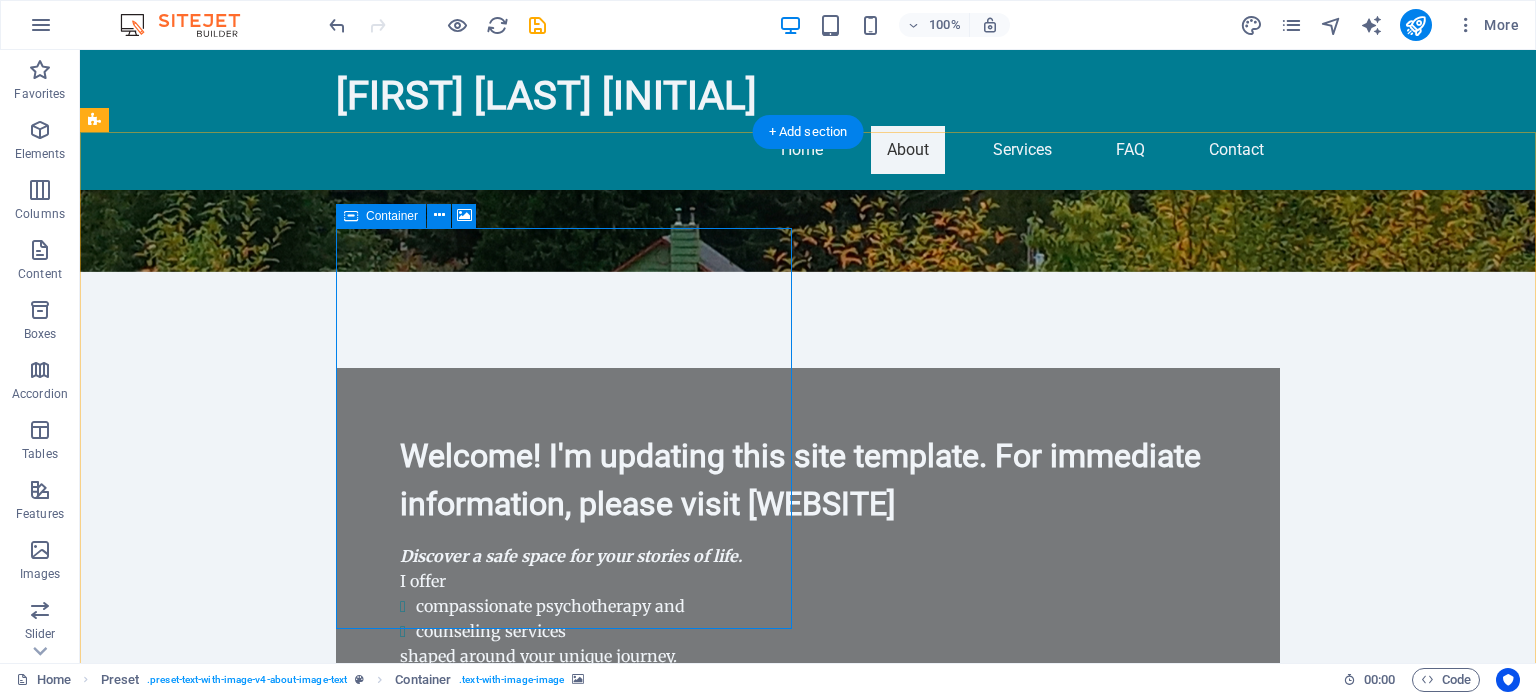 click on "Add elements" at bounding box center [509, 1428] 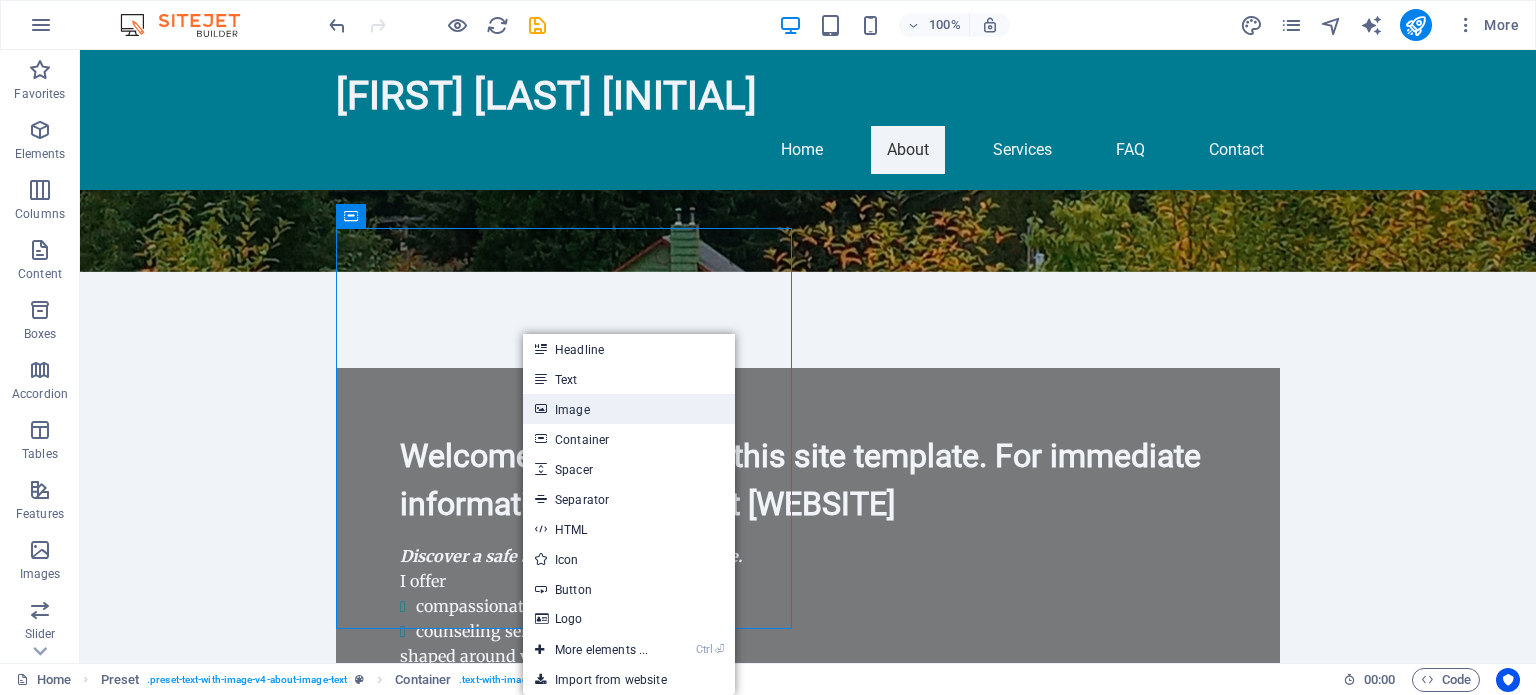 click on "Image" at bounding box center [629, 409] 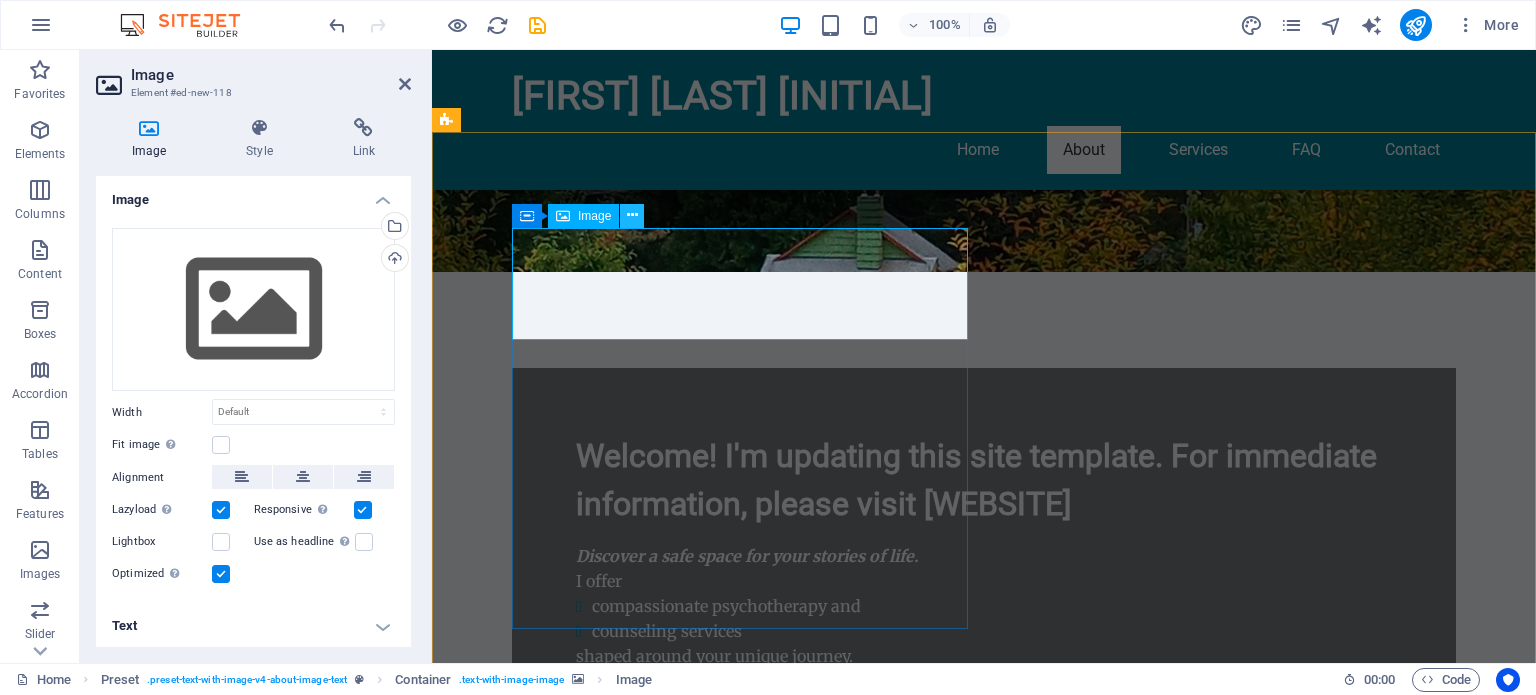 click at bounding box center [632, 215] 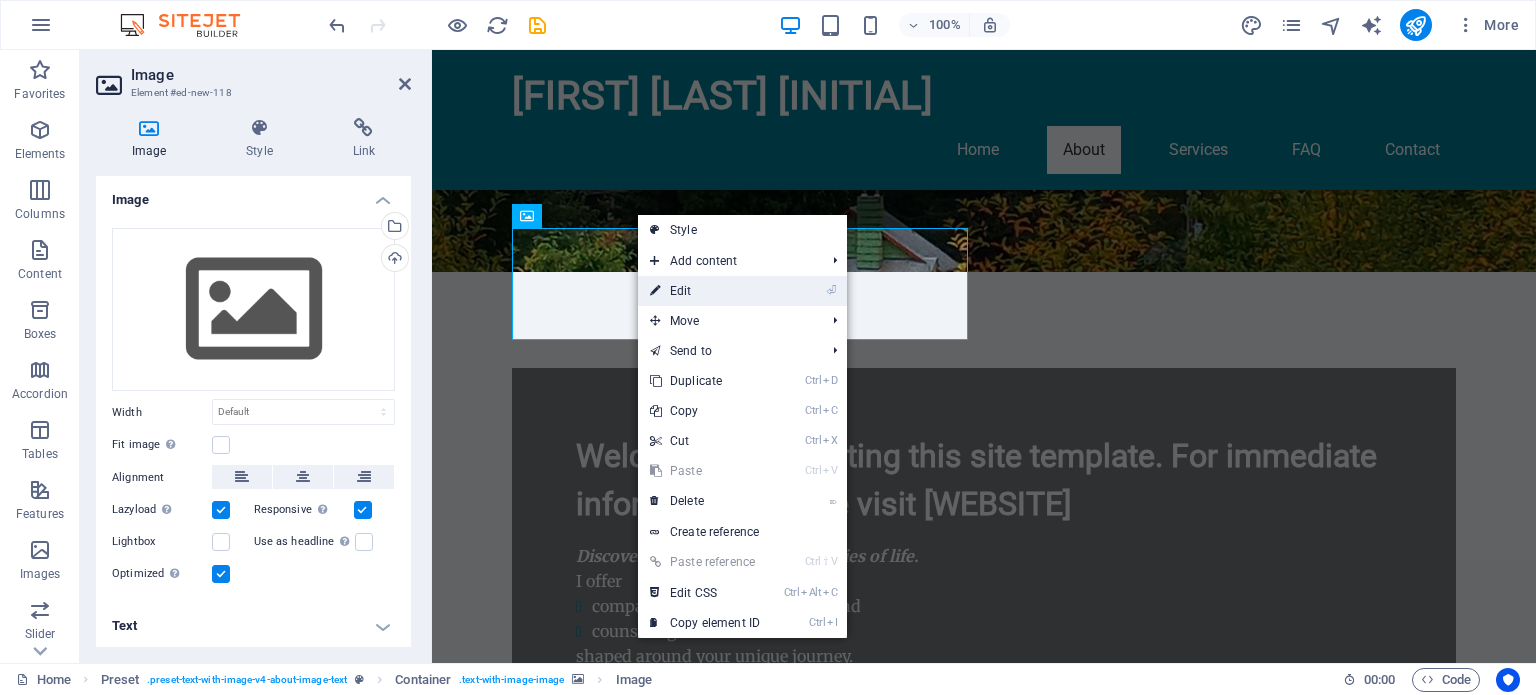 click on "⏎  Edit" at bounding box center [705, 291] 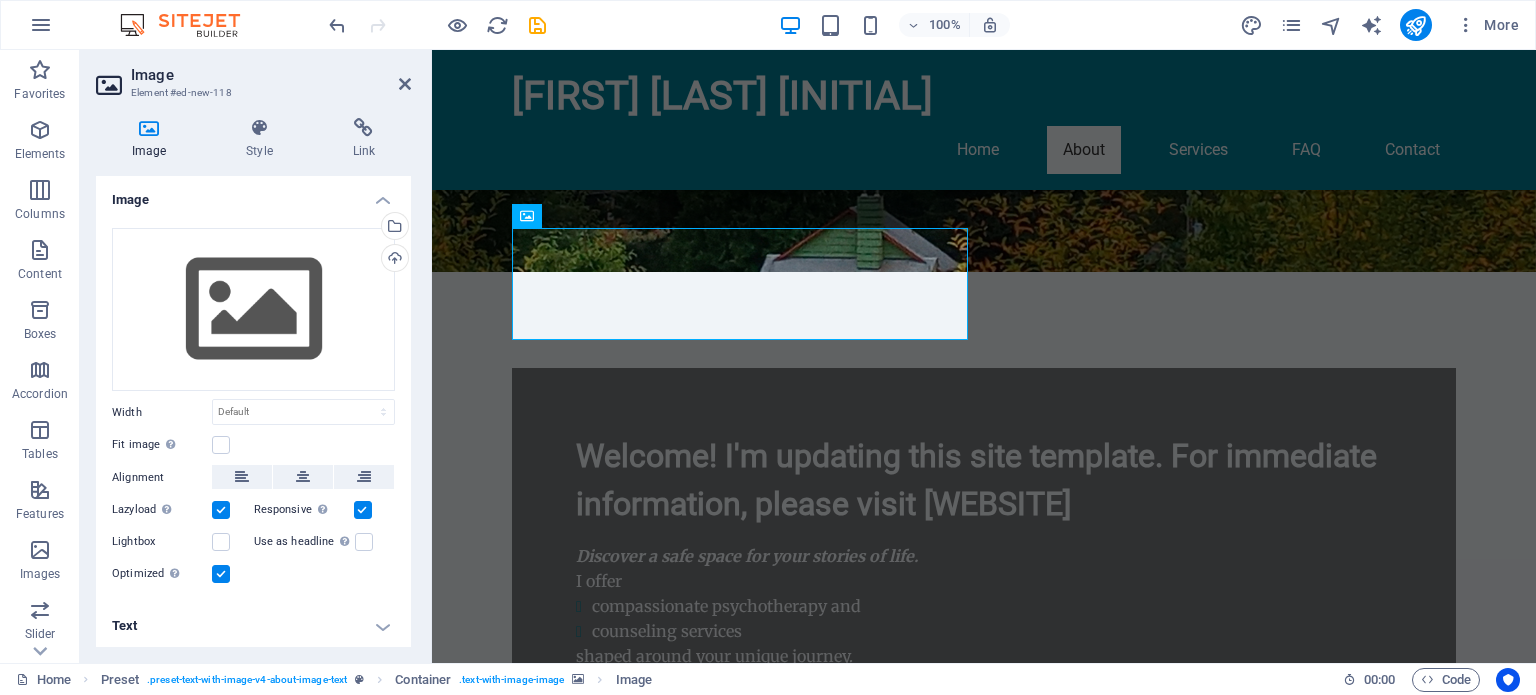click on "Text" at bounding box center (253, 626) 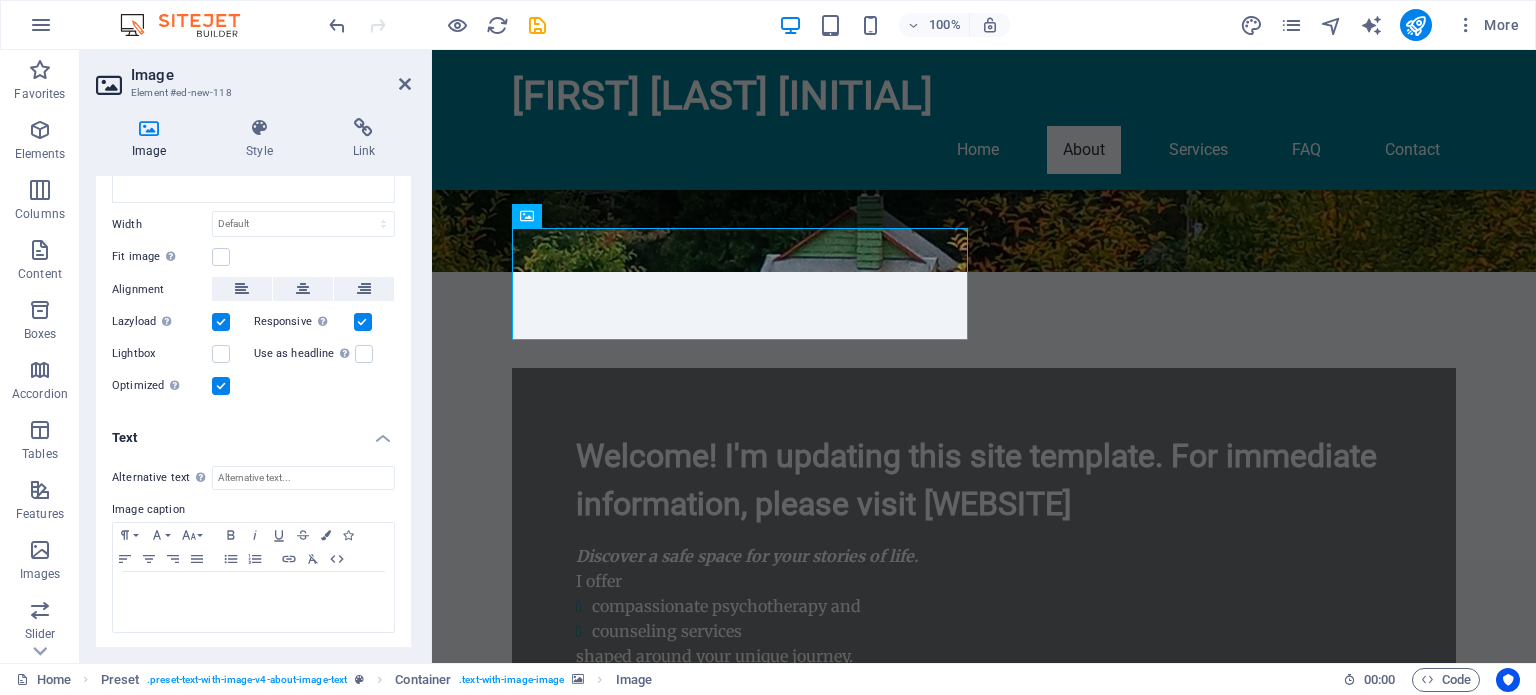 scroll, scrollTop: 0, scrollLeft: 0, axis: both 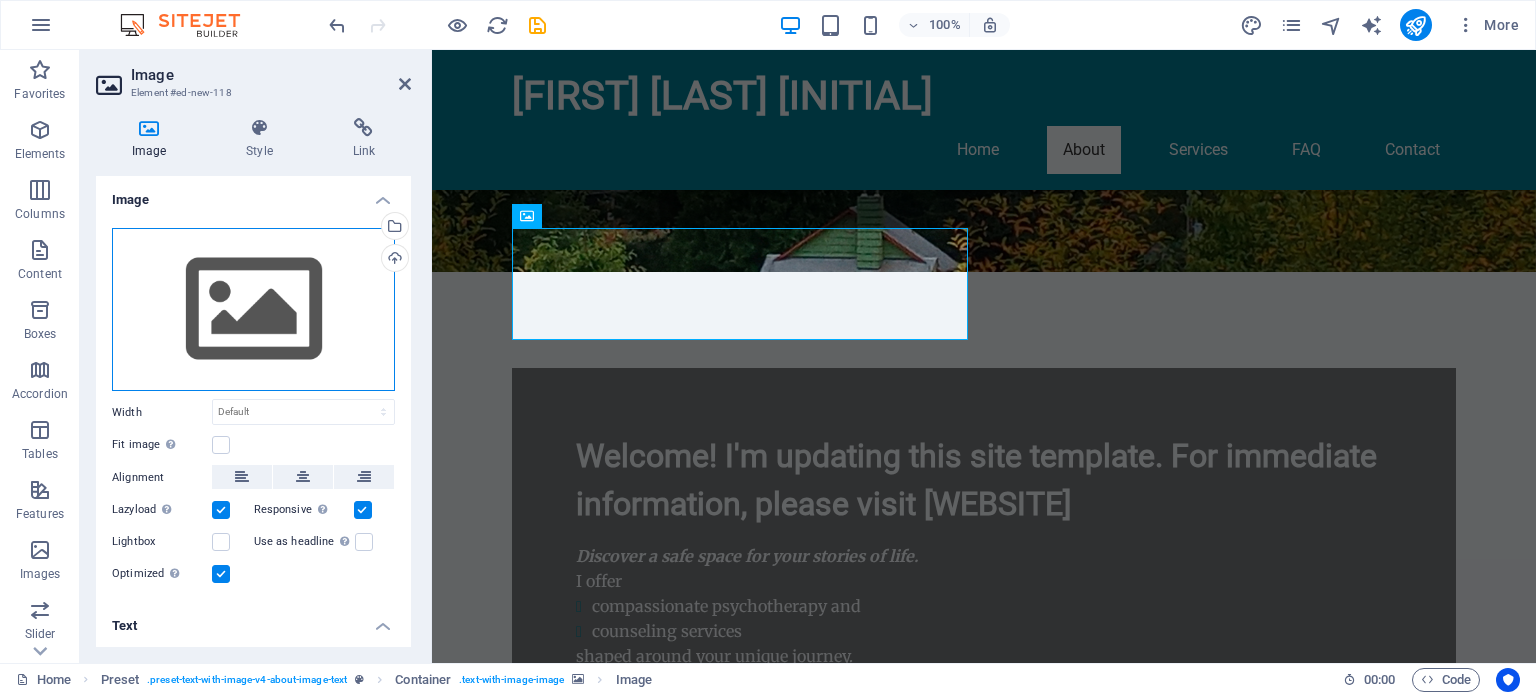click on "Drag files here, click to choose files or select files from Files or our free stock photos & videos" at bounding box center [253, 310] 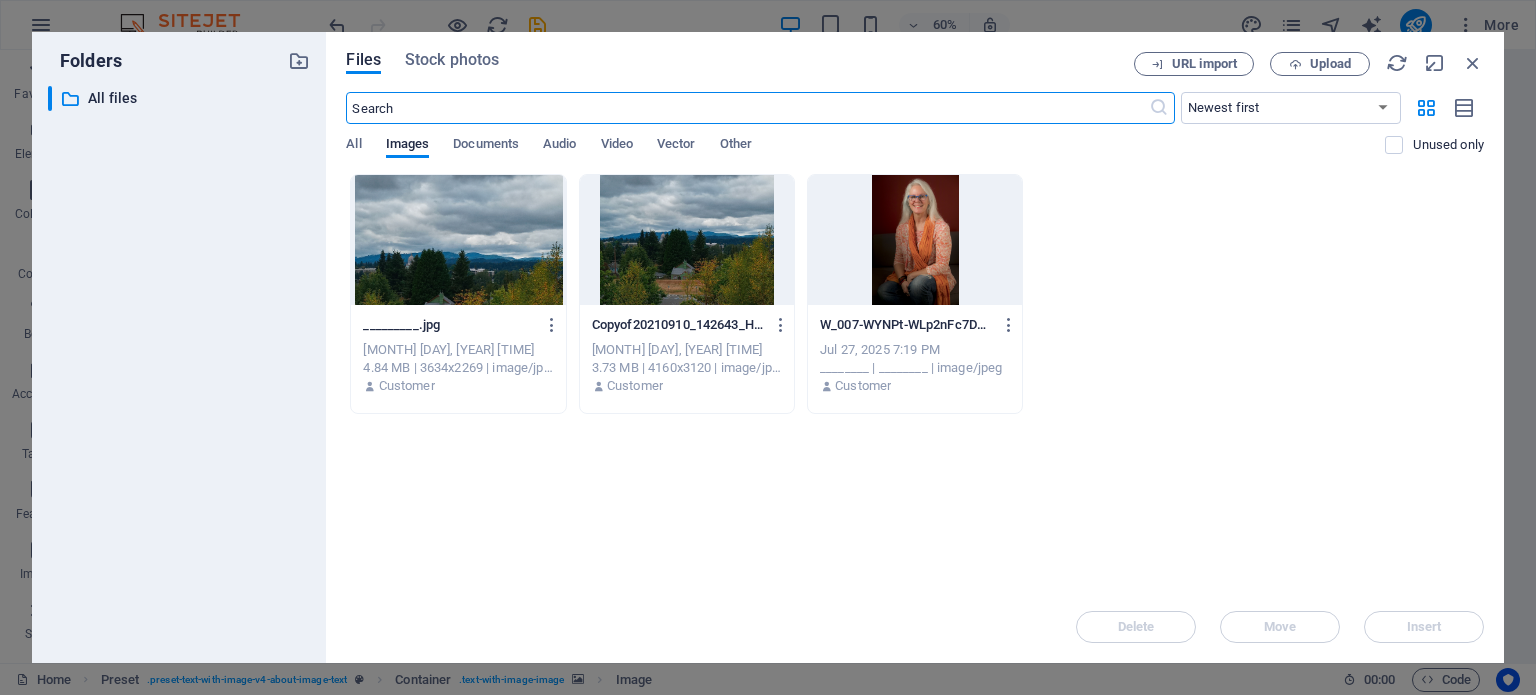 click at bounding box center (915, 240) 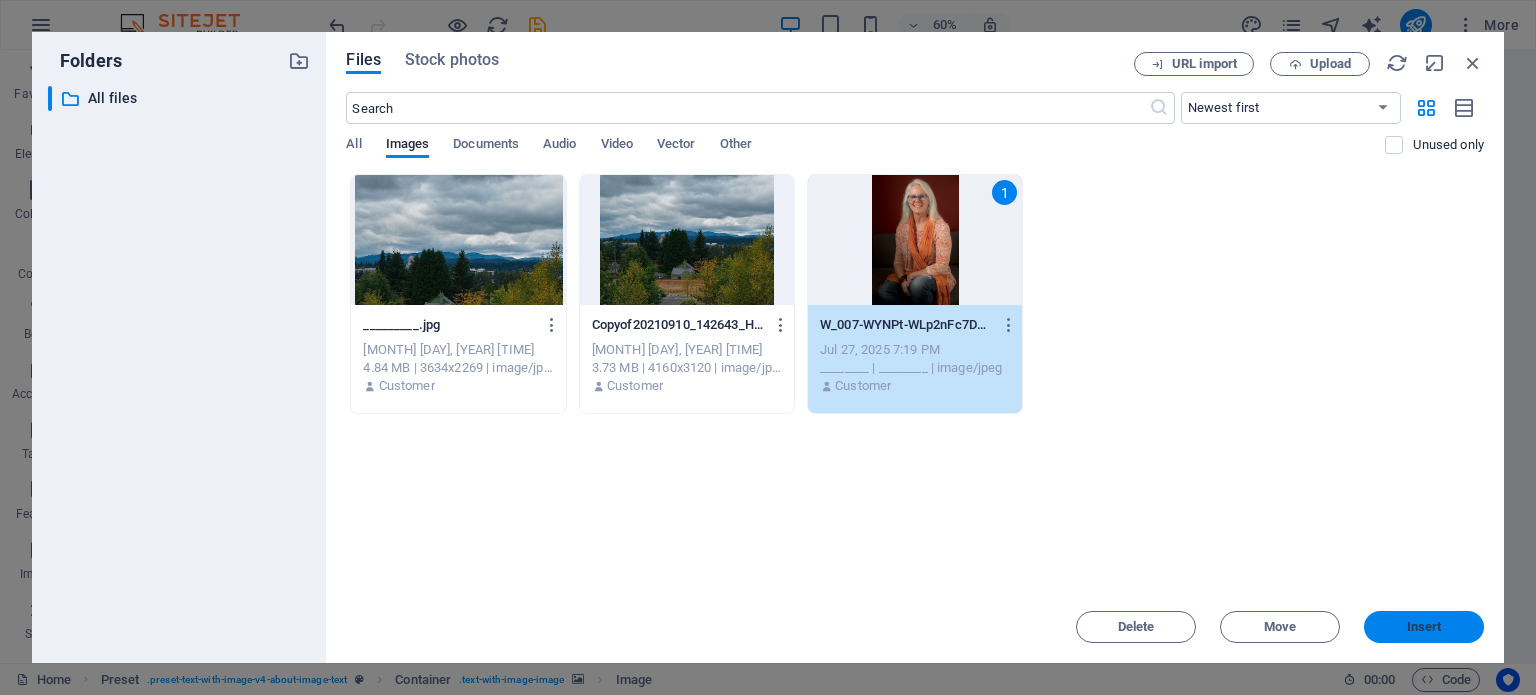 click on "Insert" at bounding box center [1424, 627] 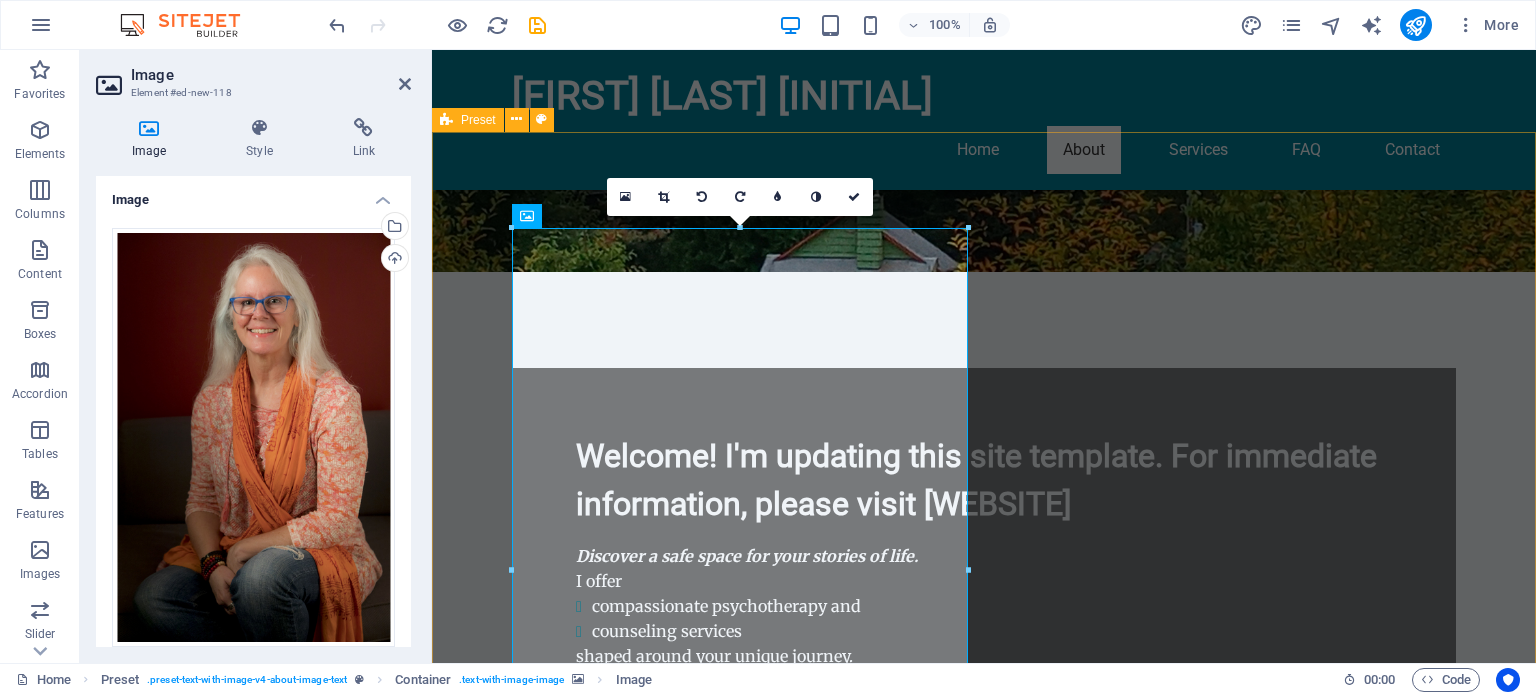 click on "About [FIRST] [LAST] Psychotherapy As an experienced mental health practitioner, I understand the challenges life can present. With expertise in human development and relationship dynamics, my goal is to support you through transitions. My approach is holistic and client-centered so that each session is shaped as an opportunity for growth and healing. Learn More About My Approach" at bounding box center (984, 2250) 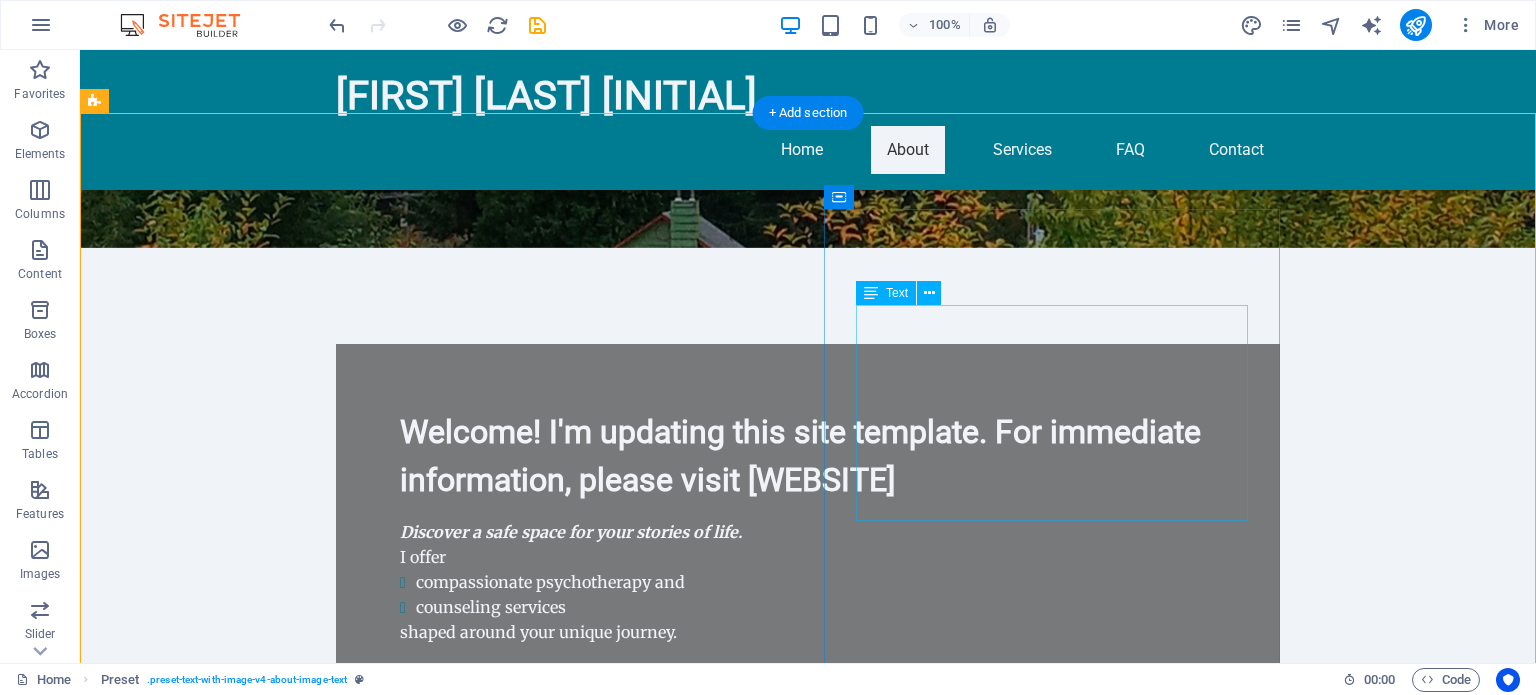 scroll, scrollTop: 776, scrollLeft: 0, axis: vertical 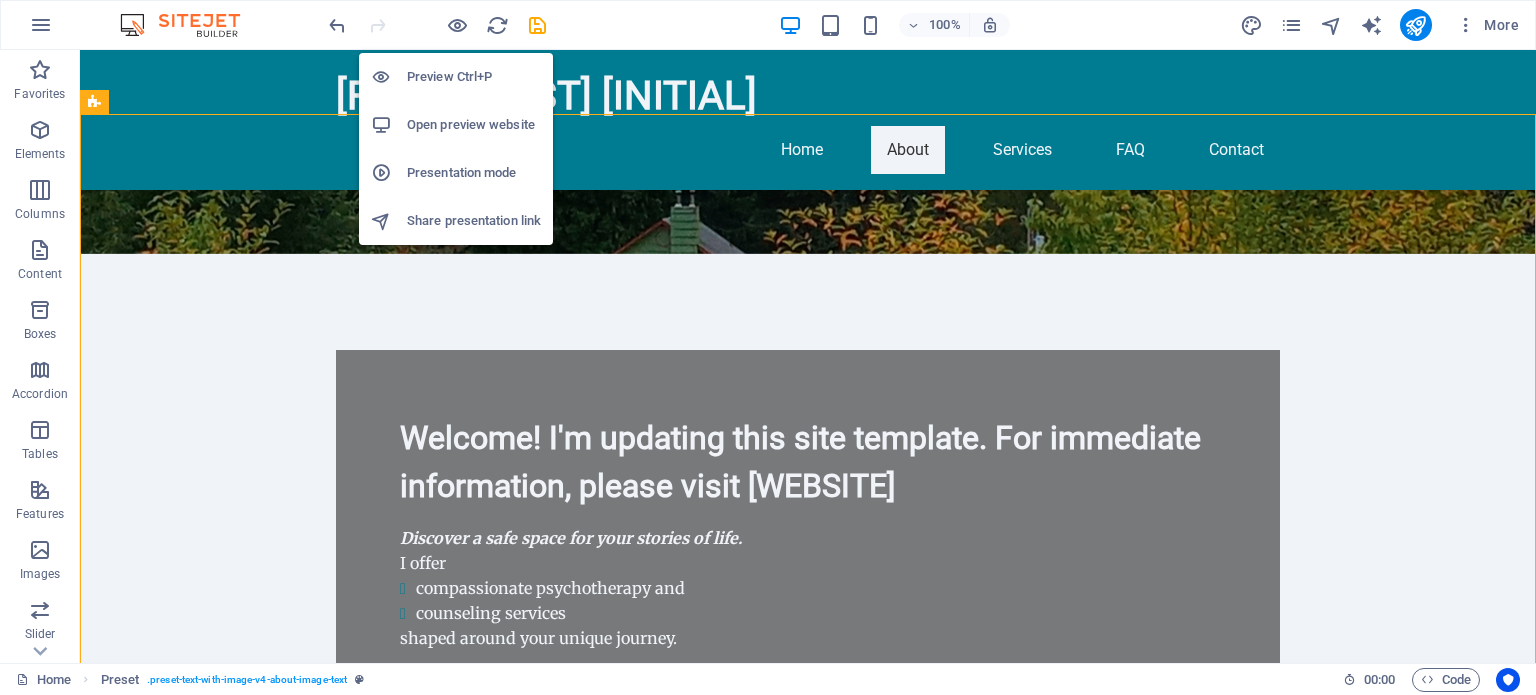 click on "Open preview website" at bounding box center (456, 125) 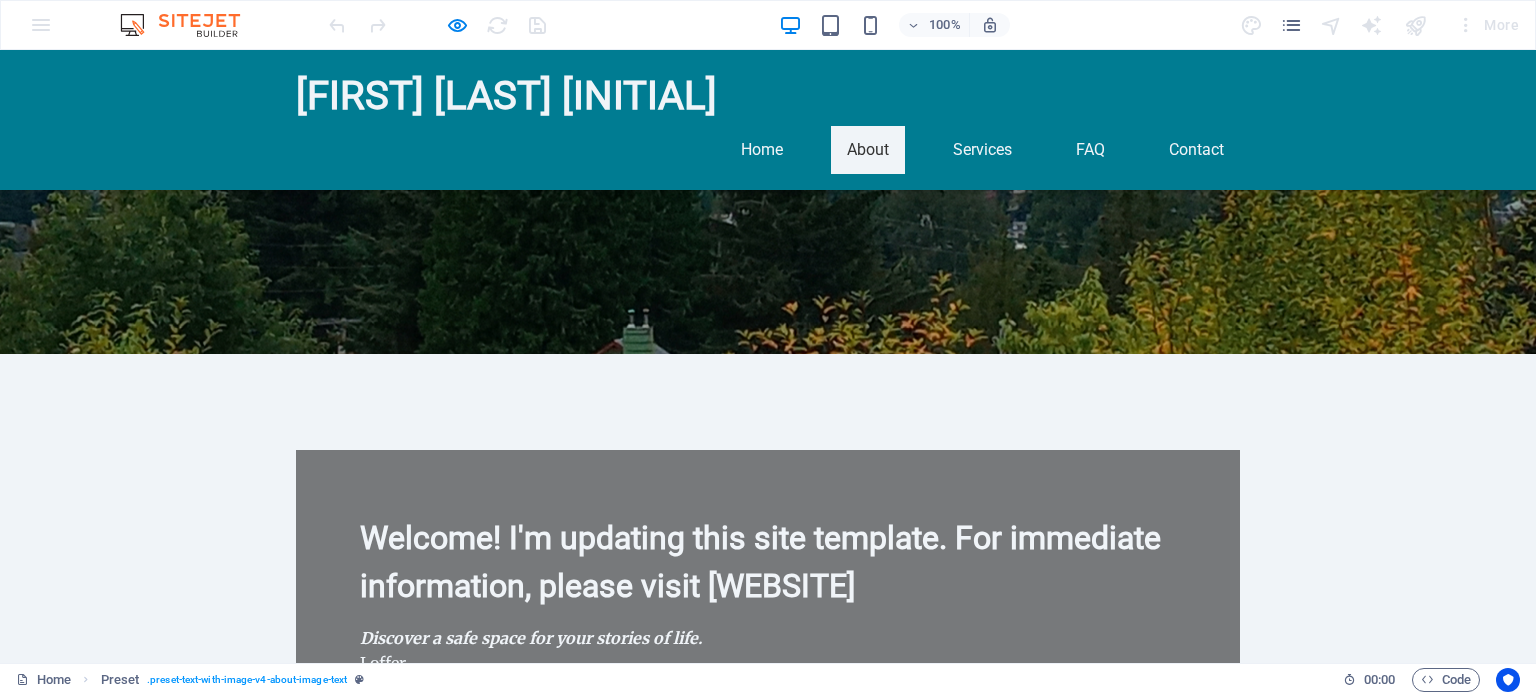 scroll, scrollTop: 660, scrollLeft: 0, axis: vertical 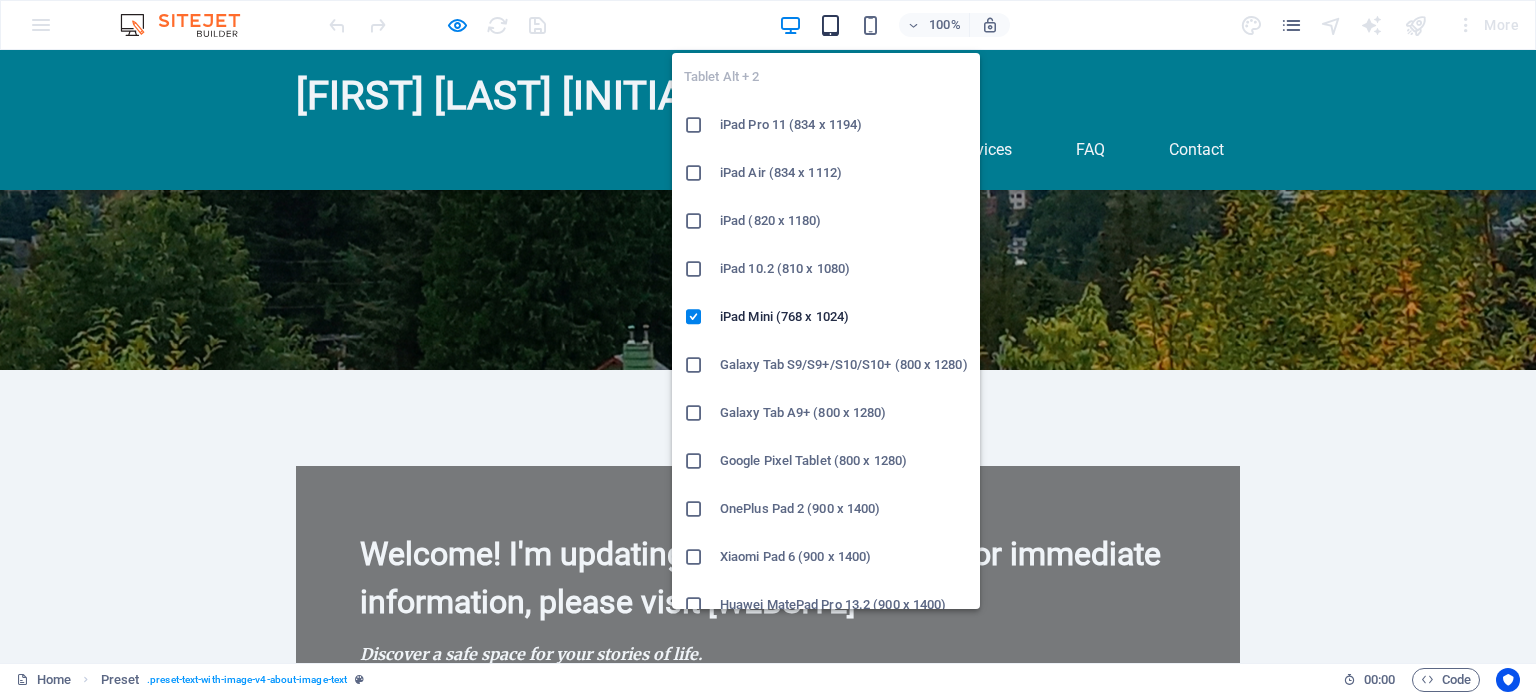 click at bounding box center (830, 25) 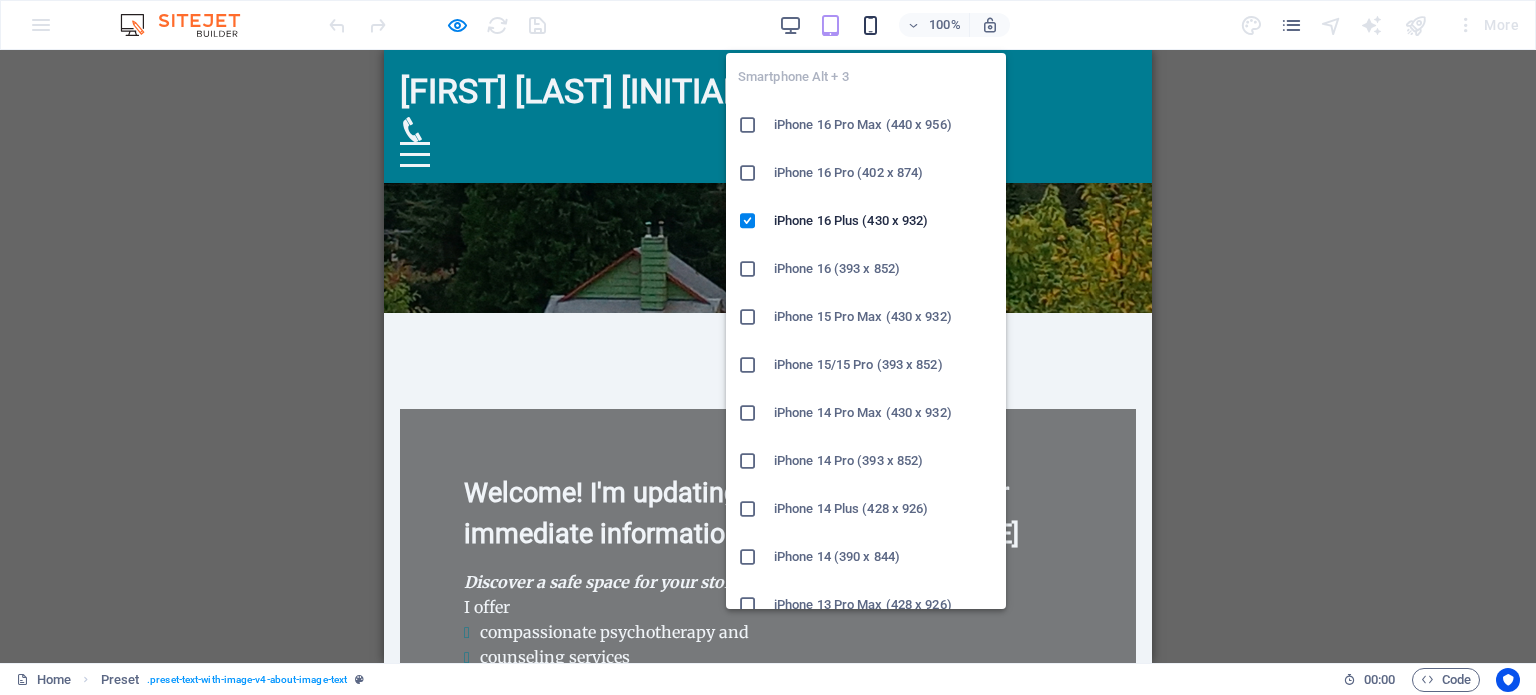 click at bounding box center (870, 25) 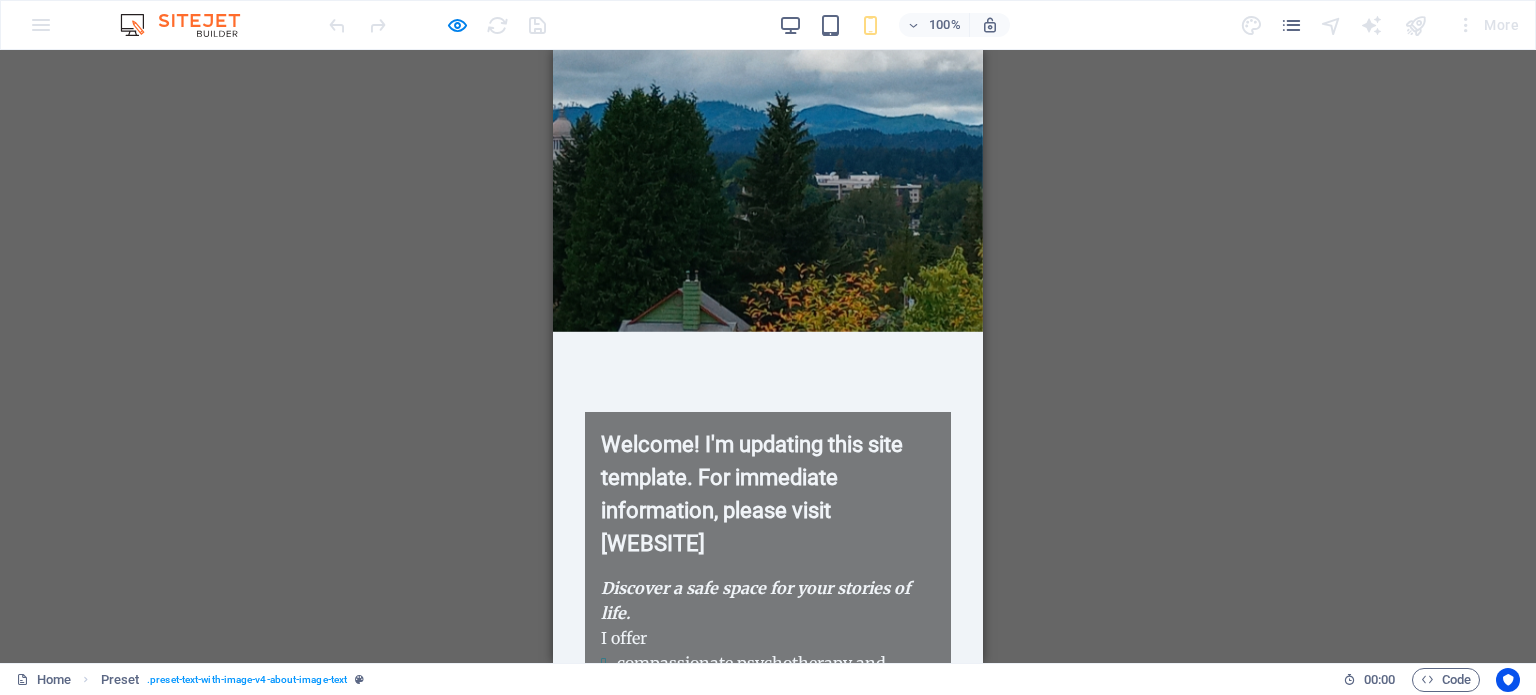 scroll, scrollTop: 0, scrollLeft: 0, axis: both 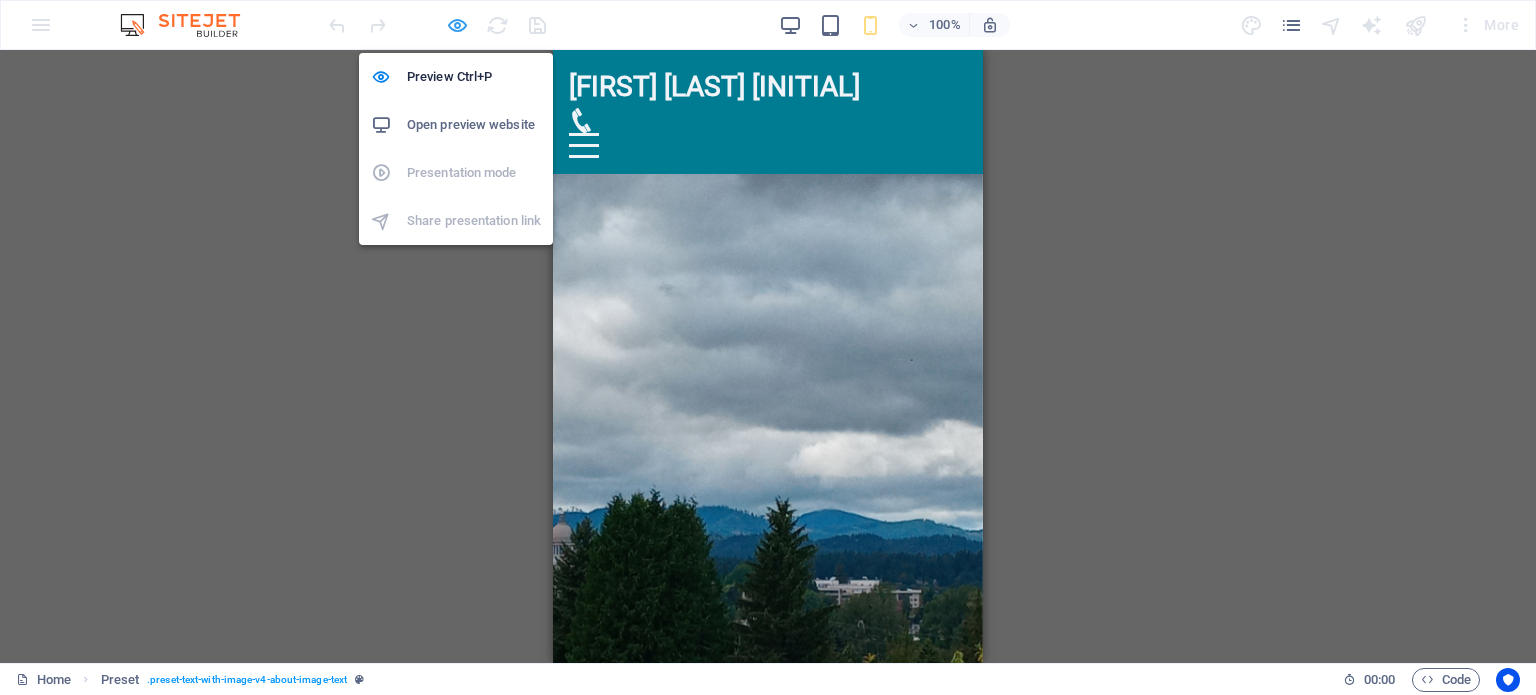 click at bounding box center [457, 25] 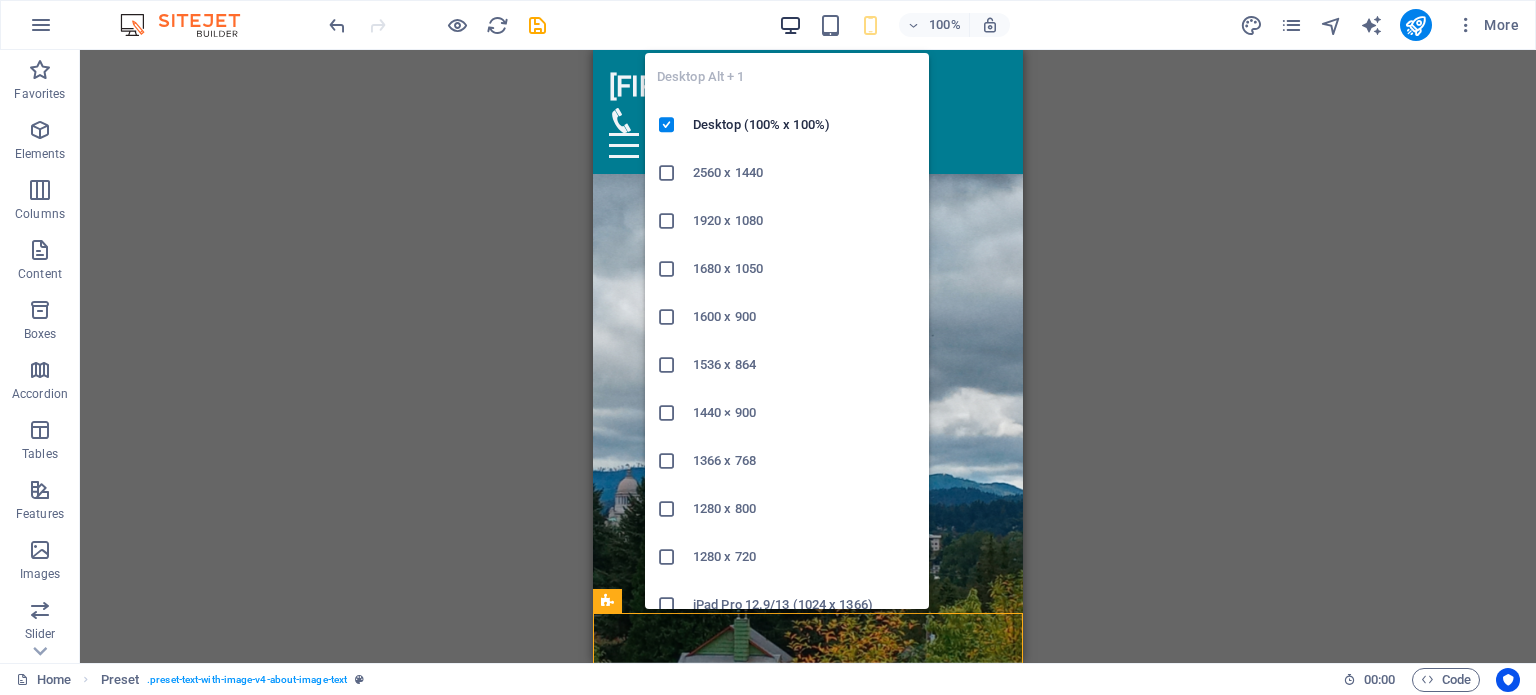 click at bounding box center [790, 25] 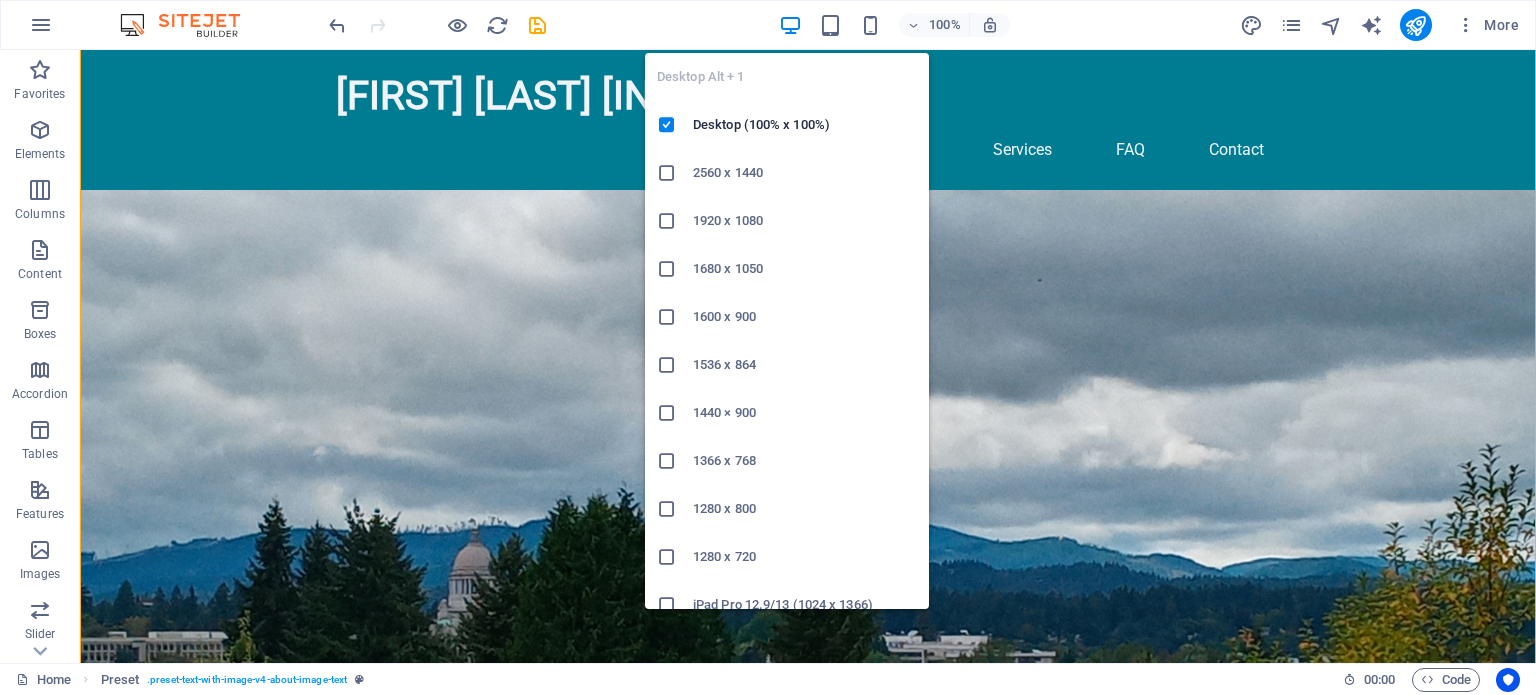 scroll, scrollTop: 914, scrollLeft: 0, axis: vertical 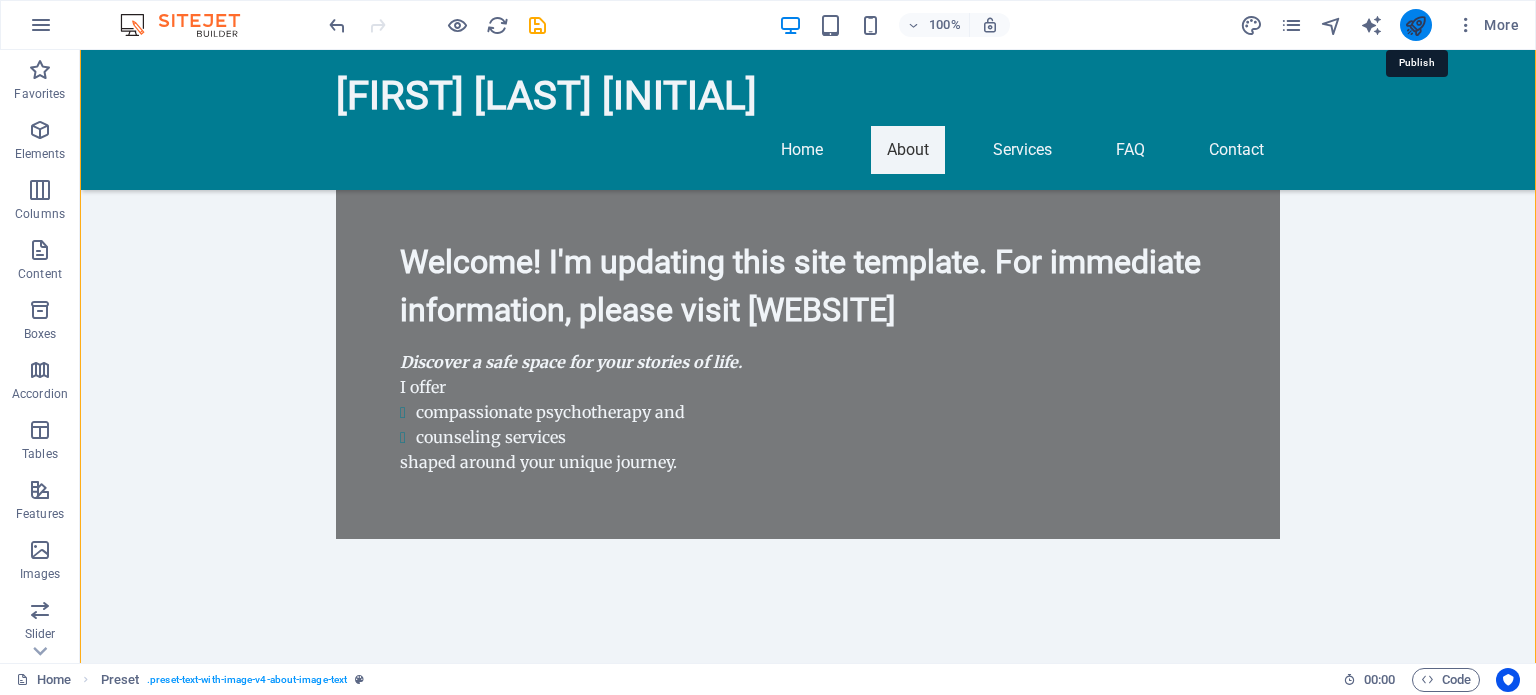 click at bounding box center [1415, 25] 